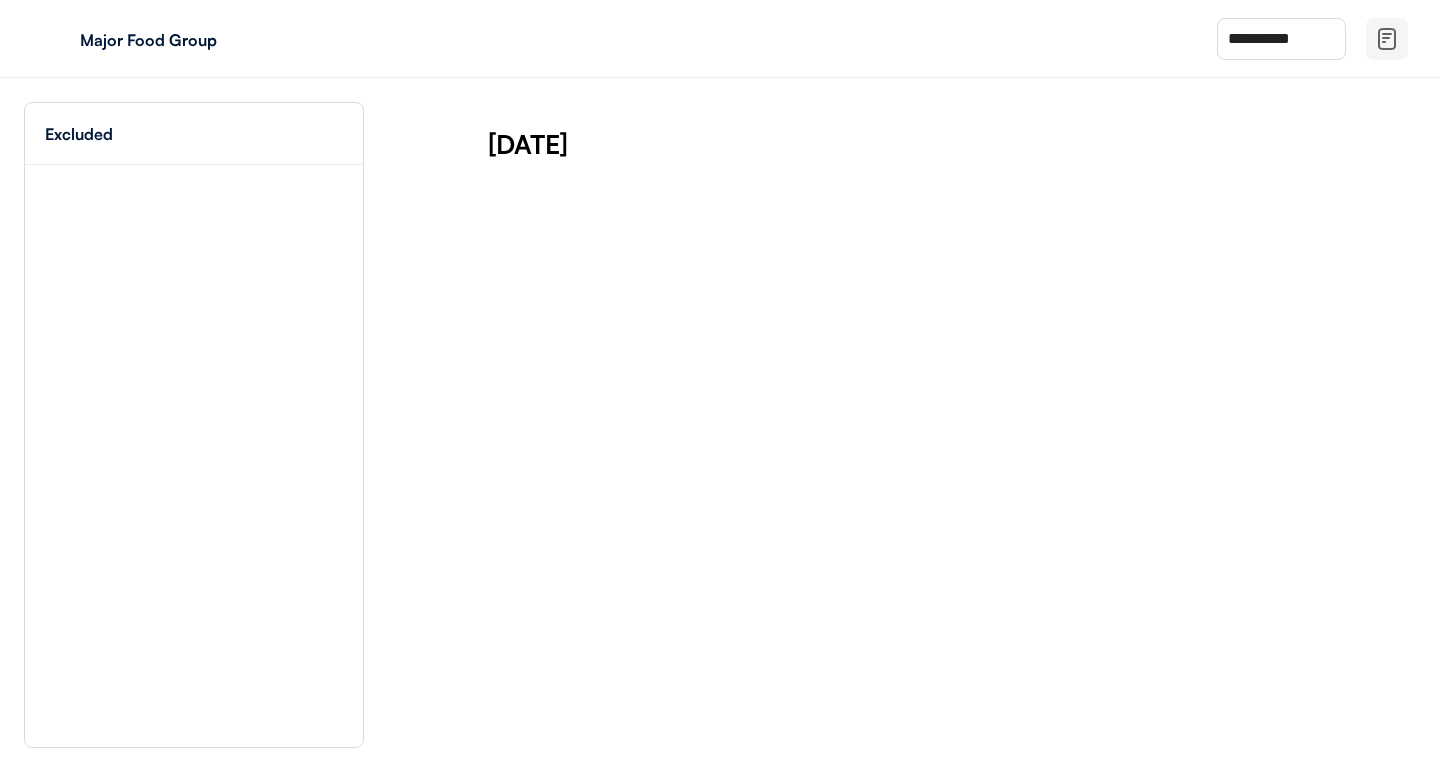 scroll, scrollTop: 0, scrollLeft: 0, axis: both 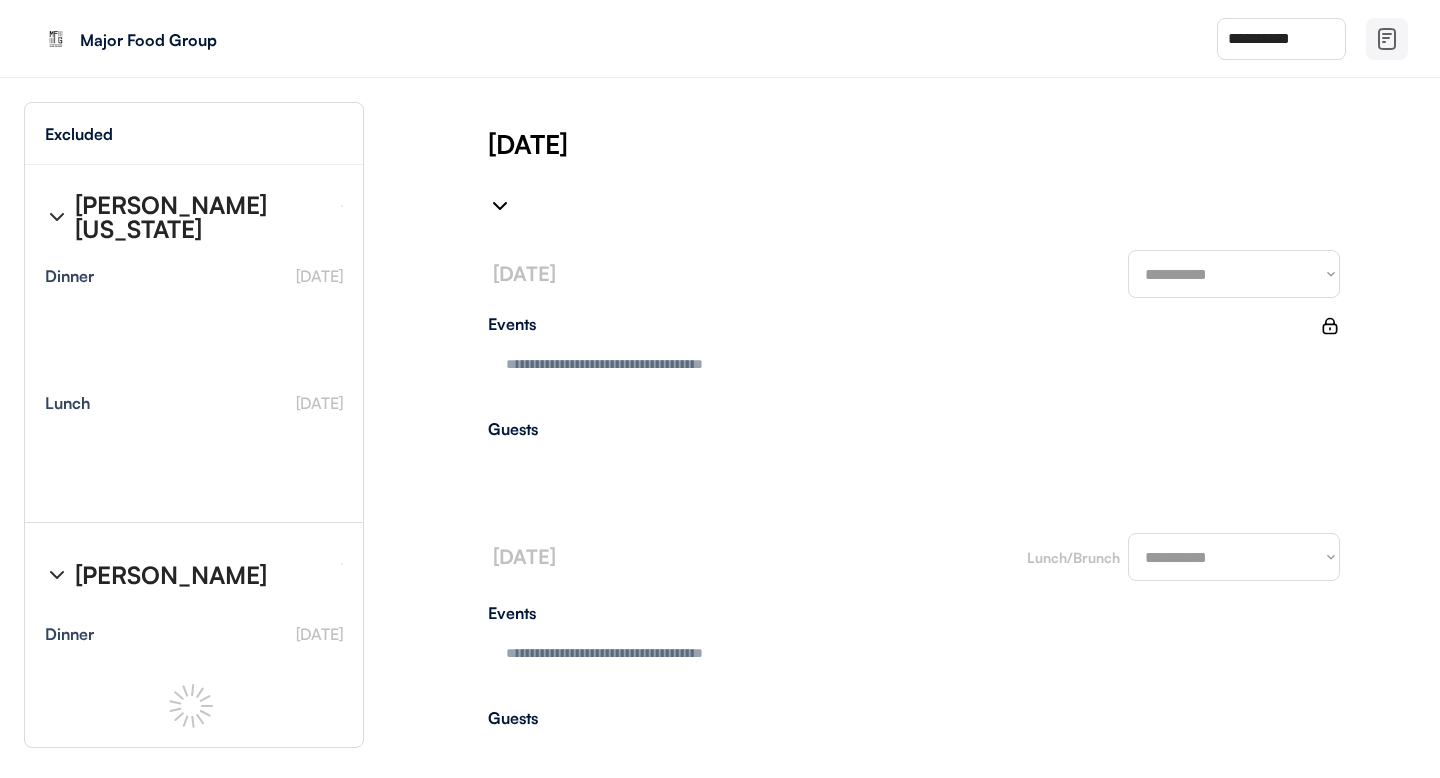 type on "**********" 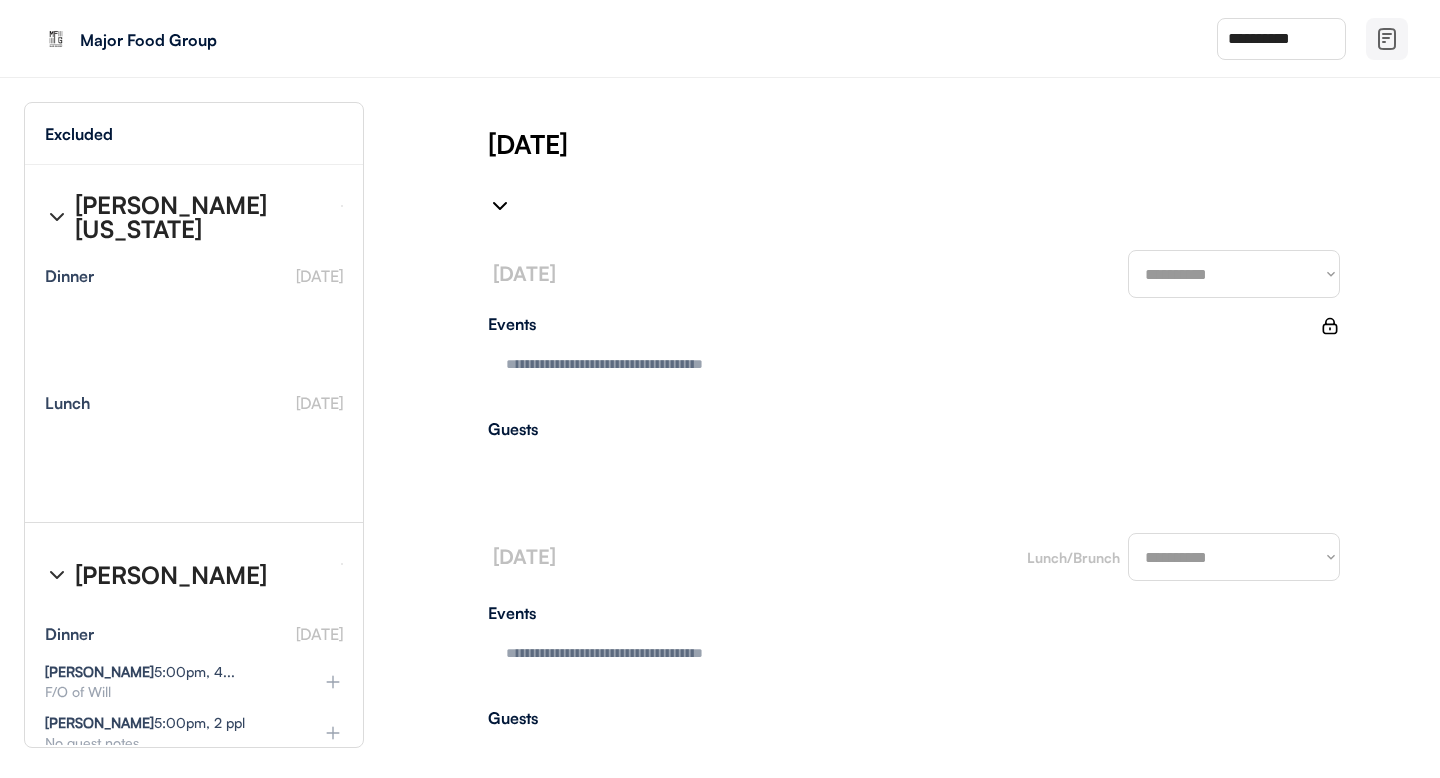 type on "**********" 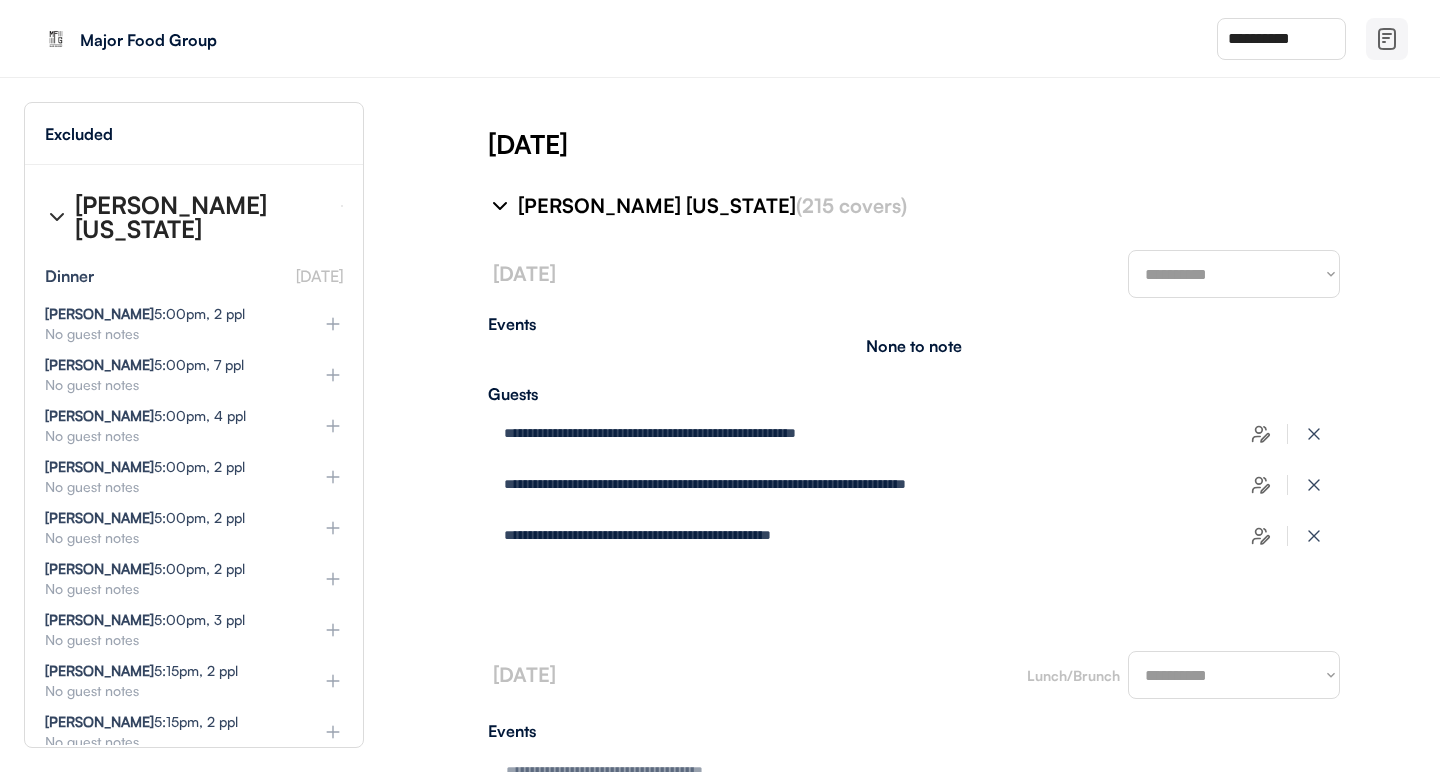 type on "**********" 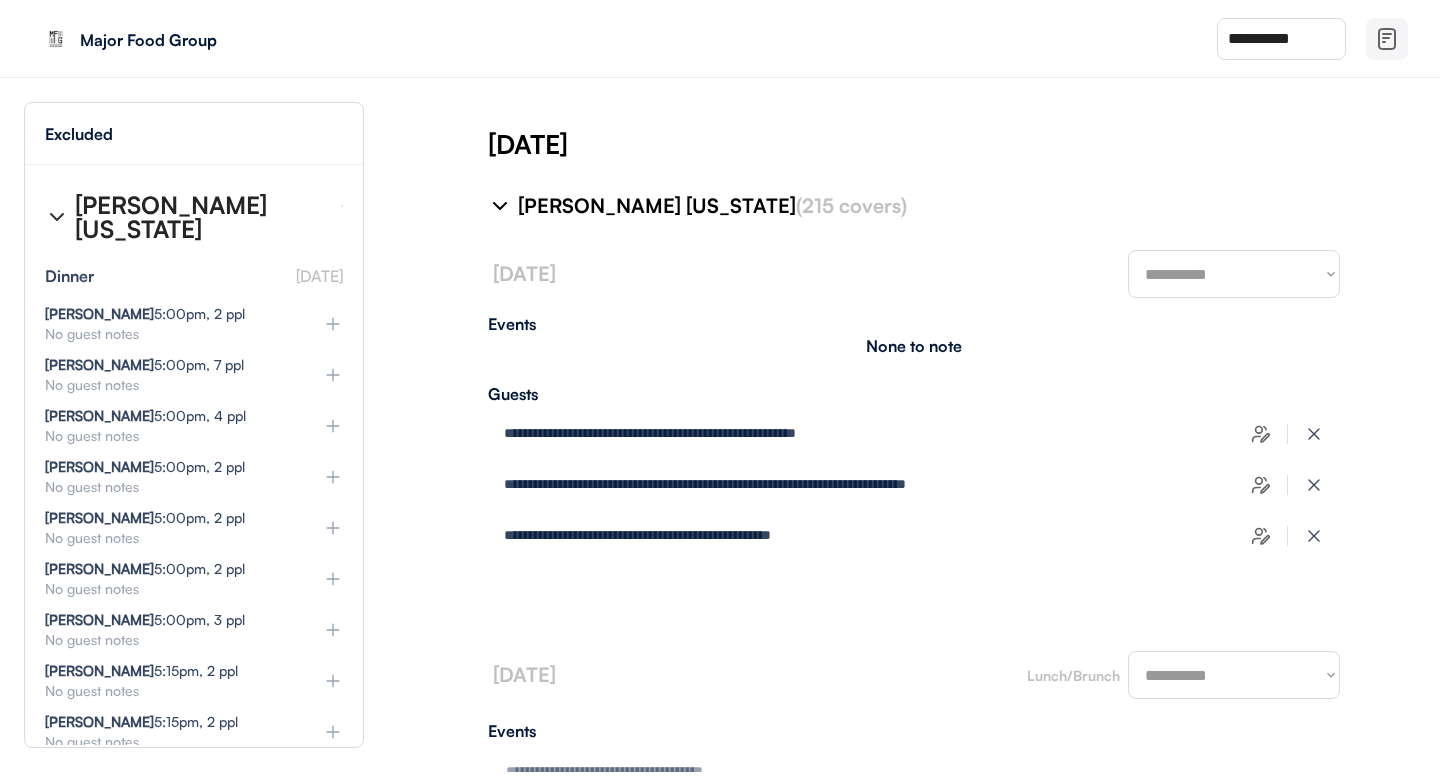 type on "**********" 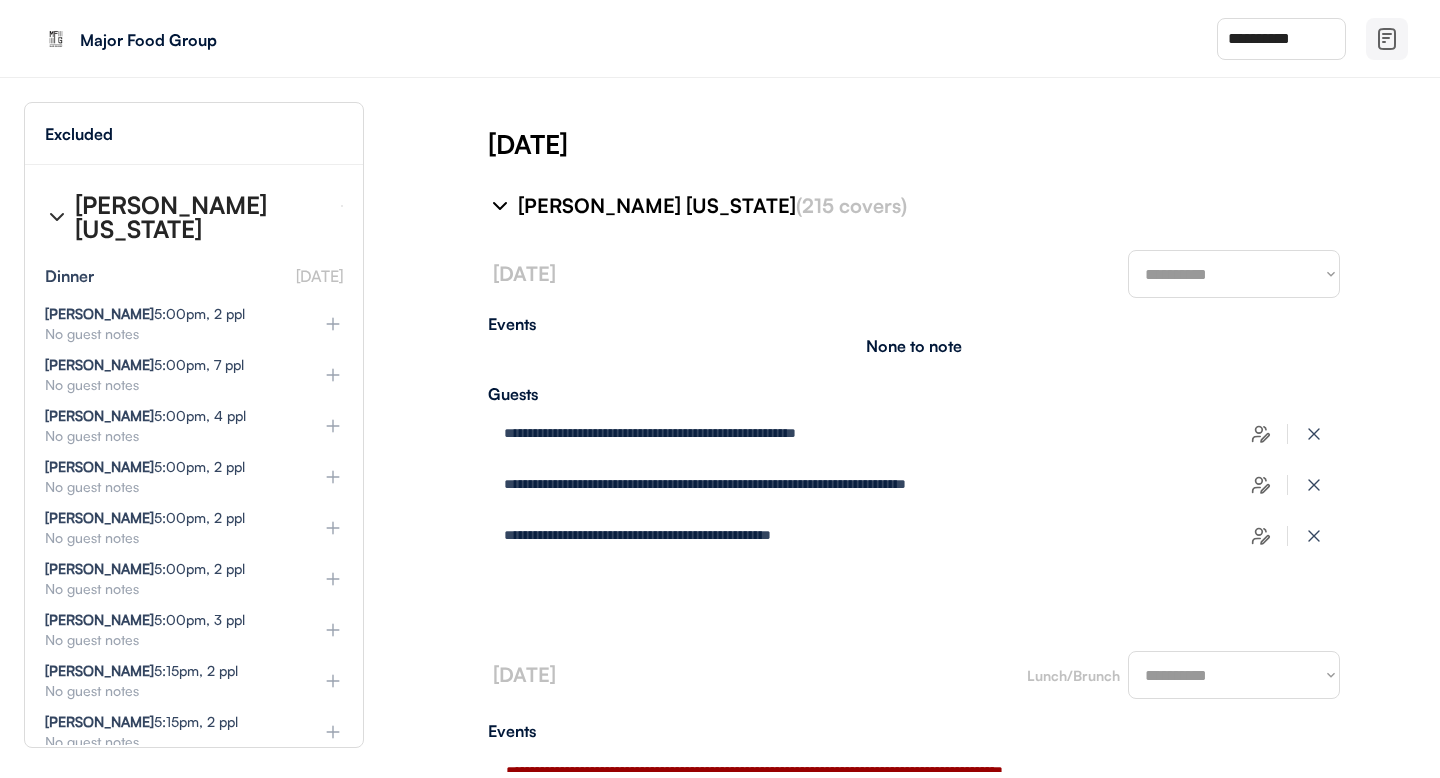 select on "*******" 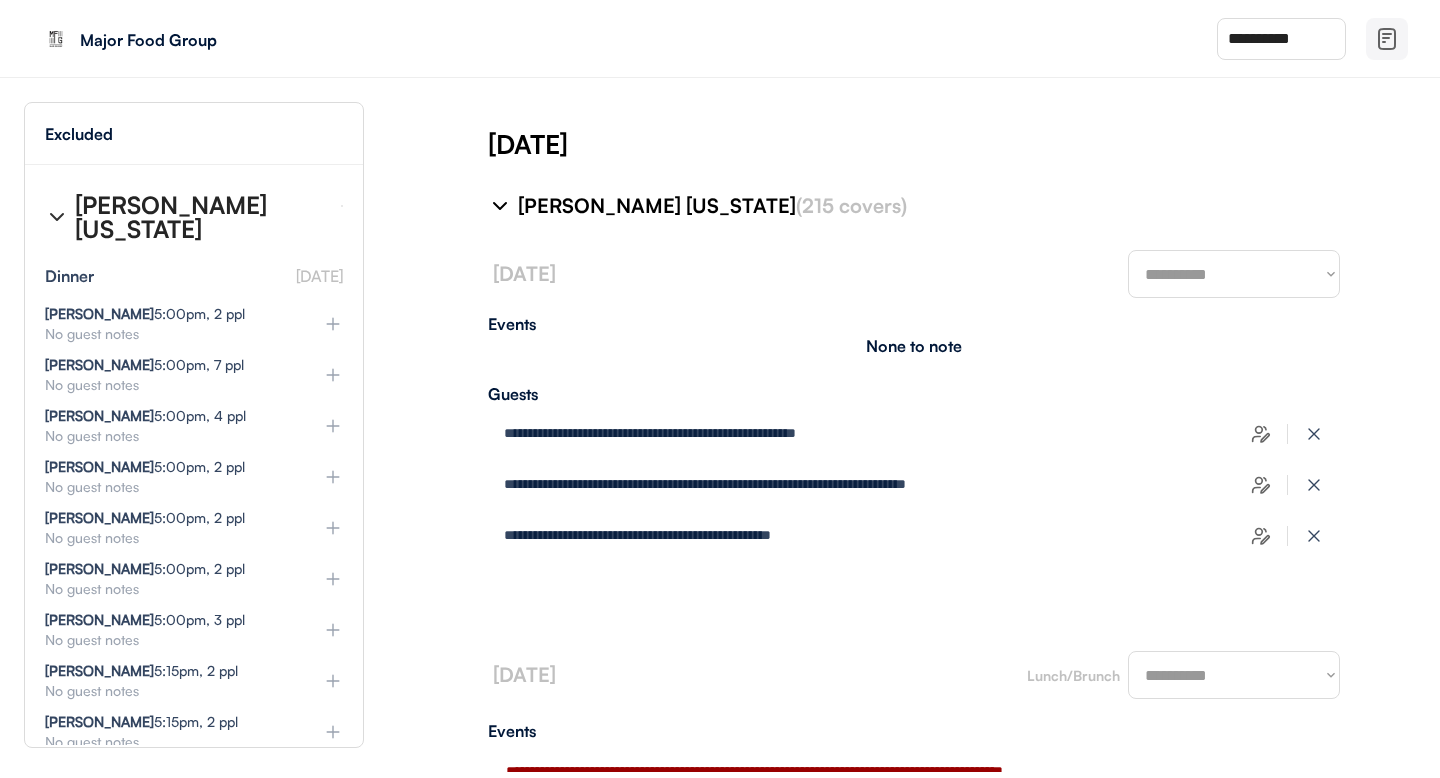 select on "*******" 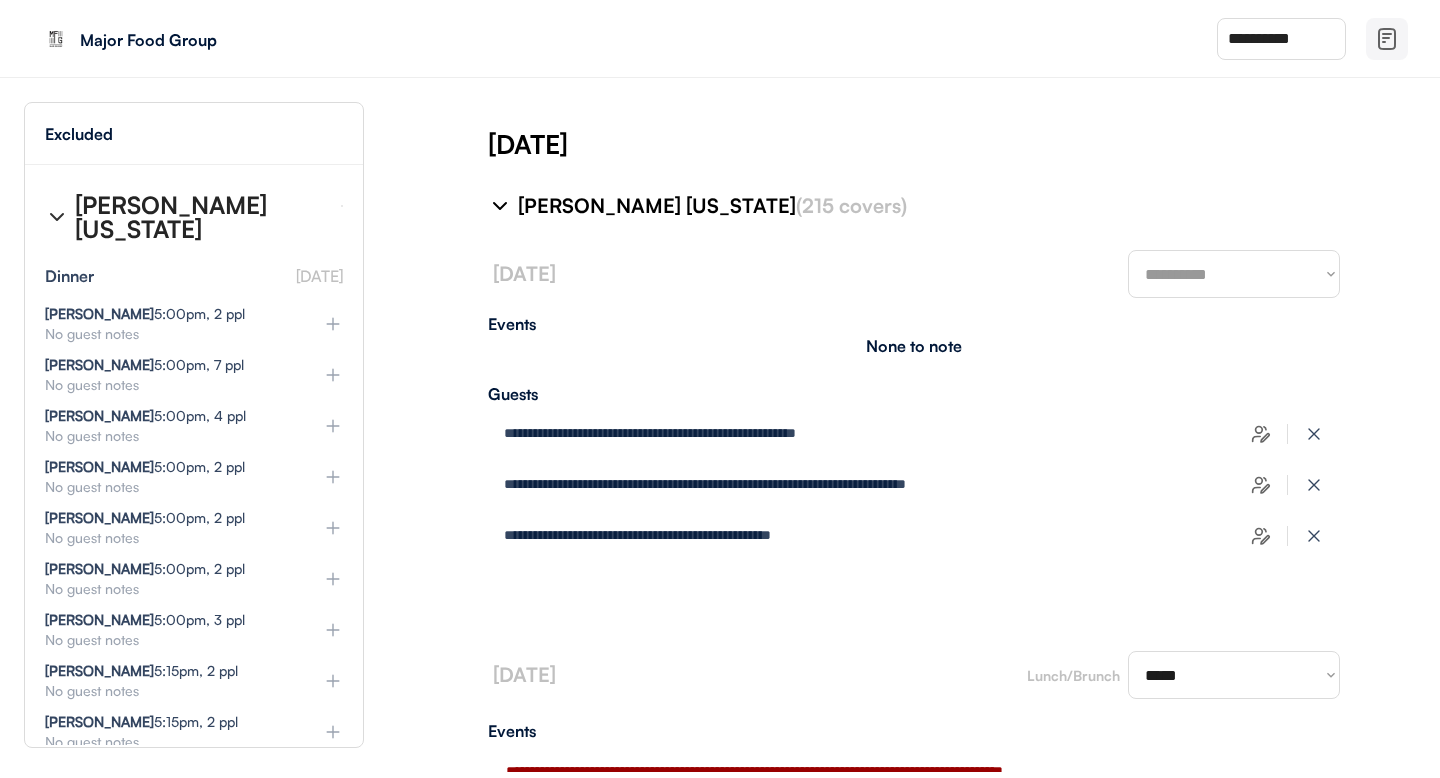 type on "**********" 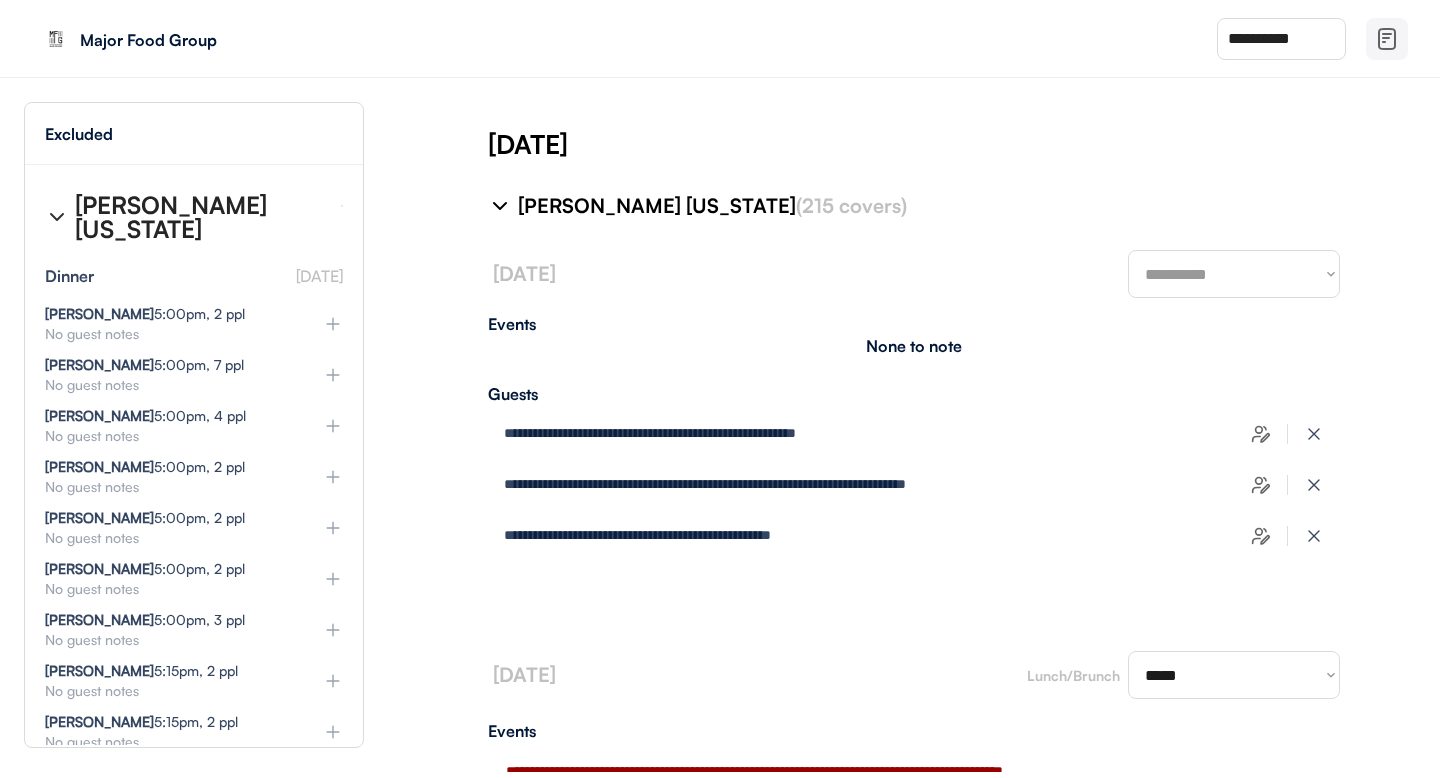 select on "********" 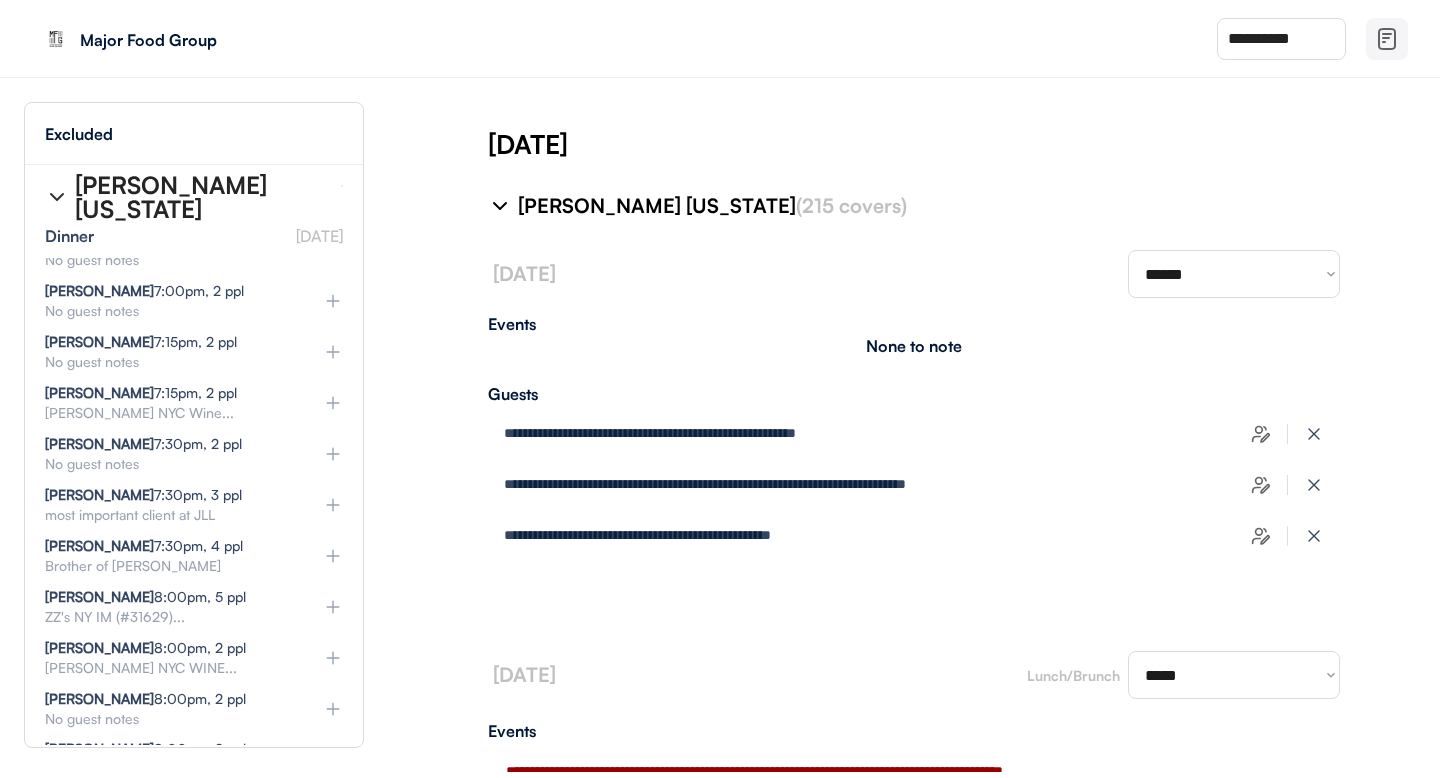 scroll, scrollTop: 1198, scrollLeft: 0, axis: vertical 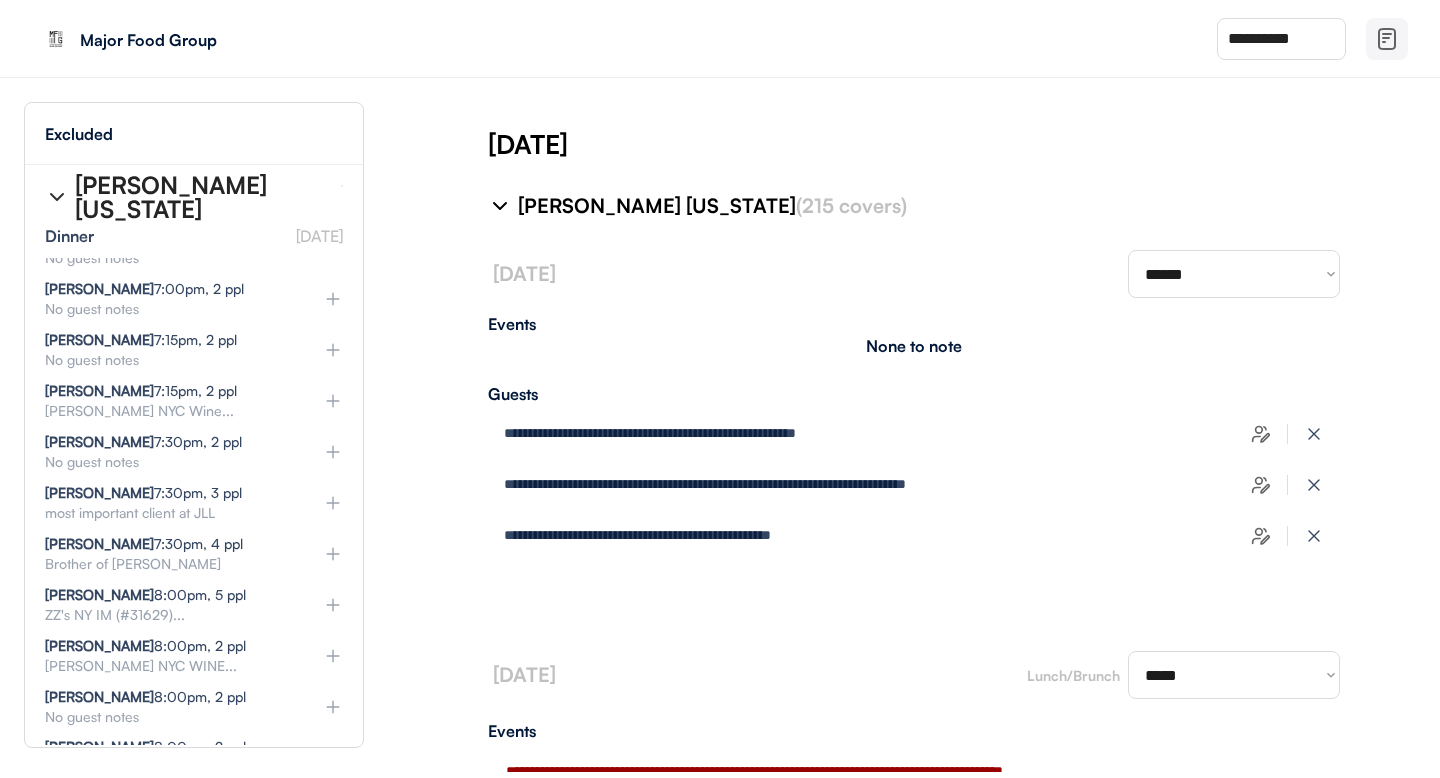 click 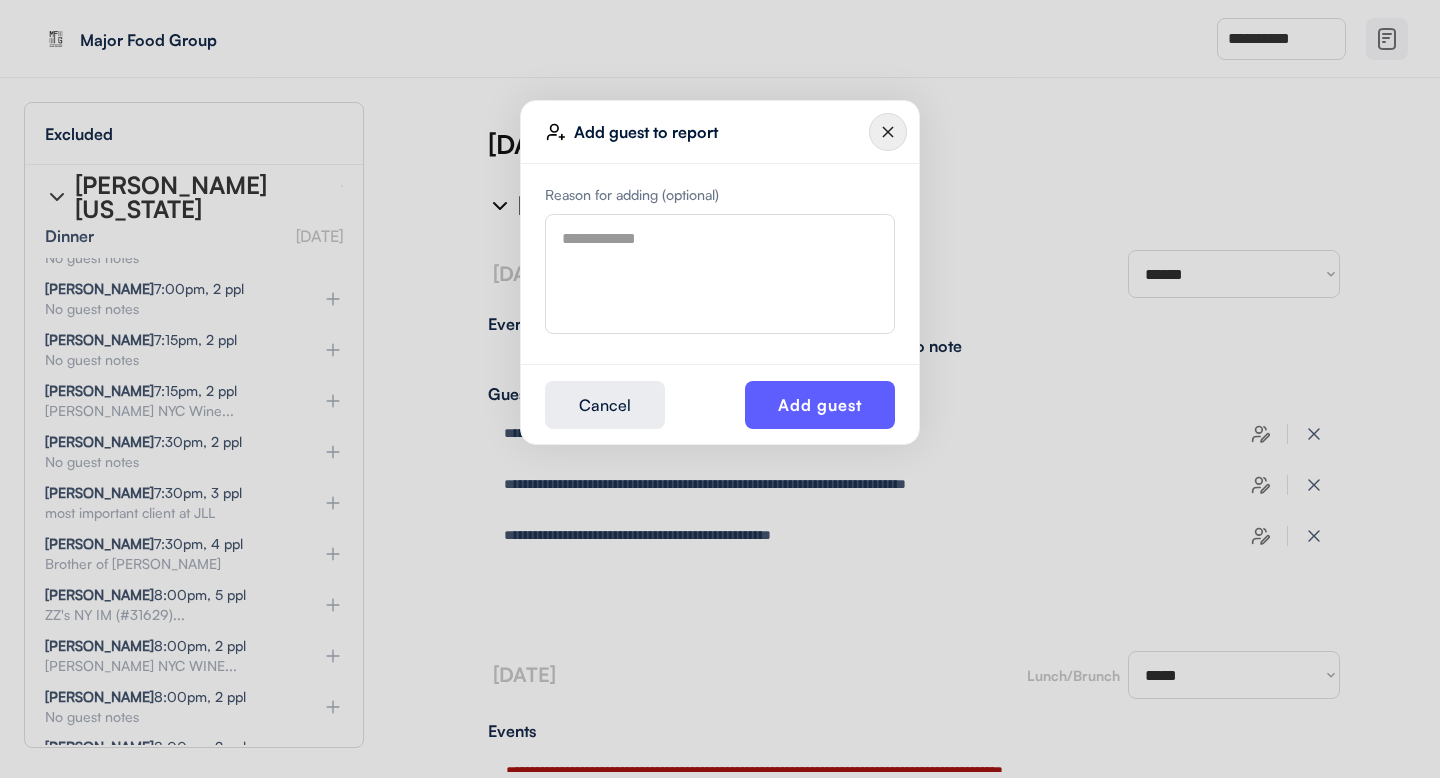 click at bounding box center (720, 274) 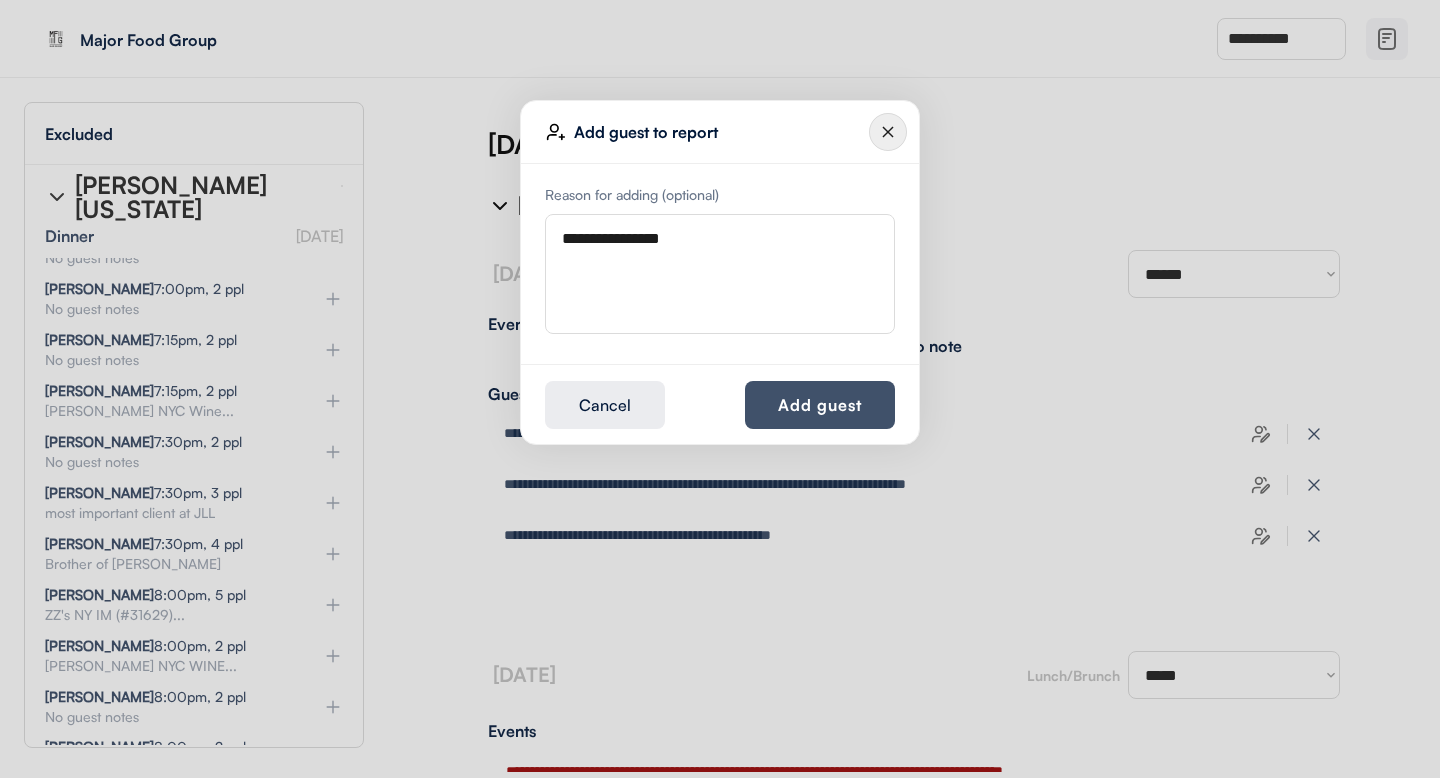 type on "**********" 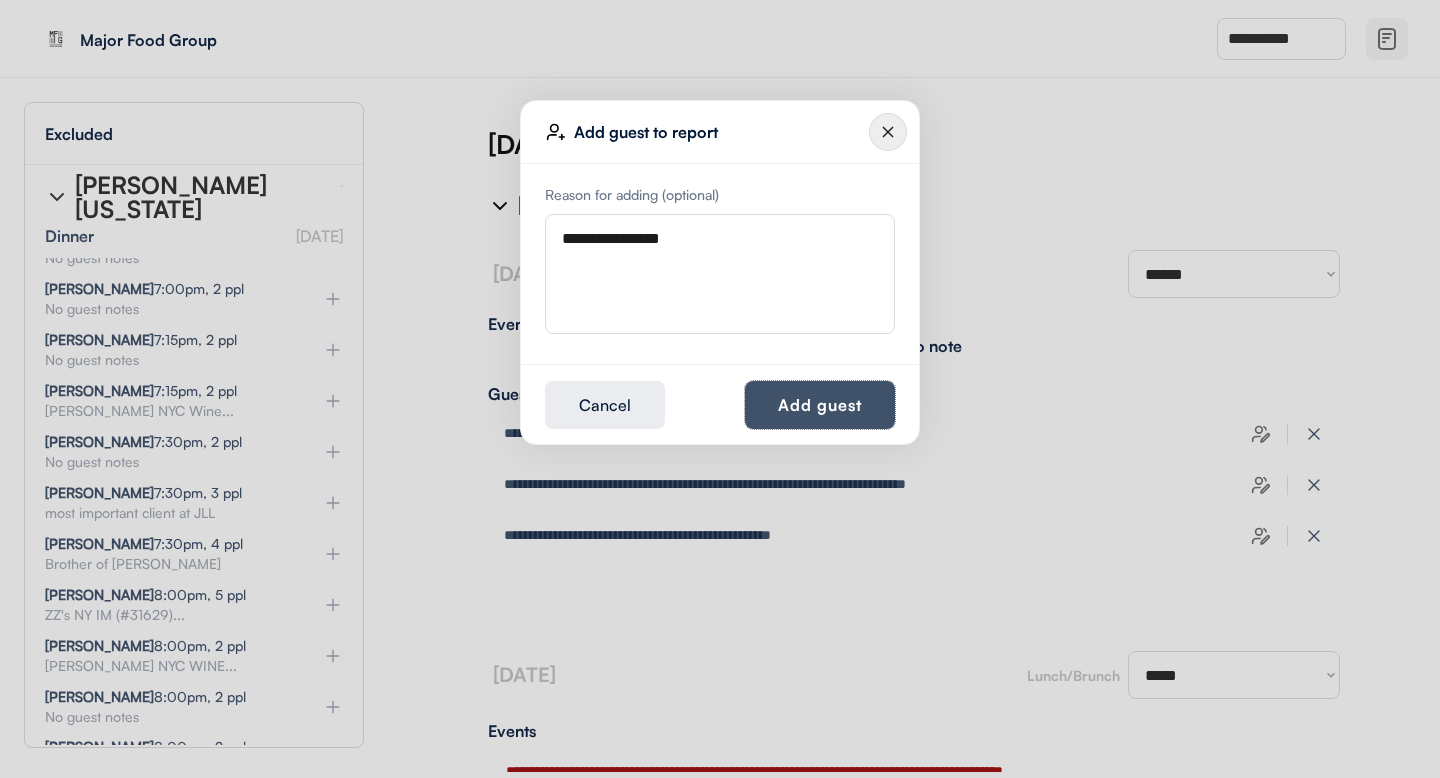 click on "Add guest" at bounding box center [820, 405] 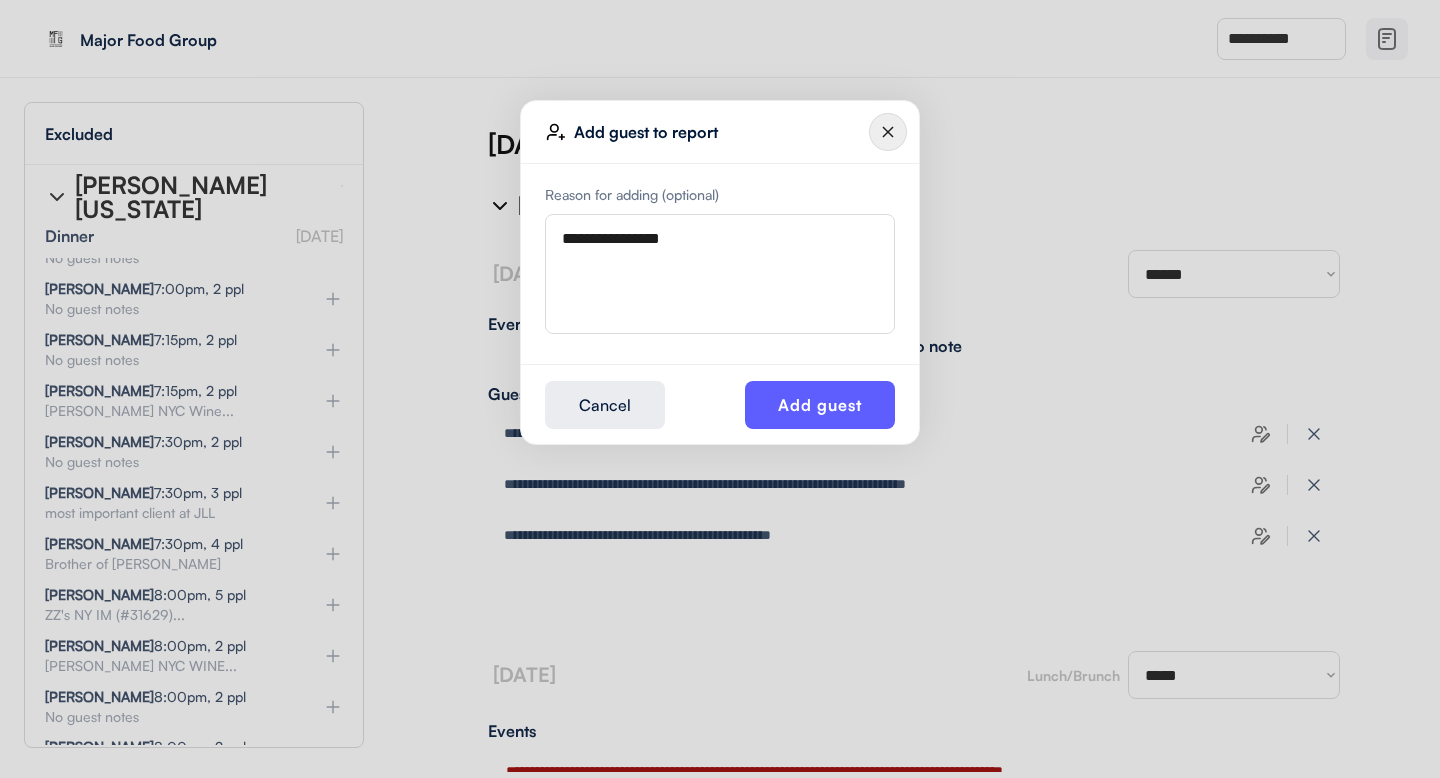 type 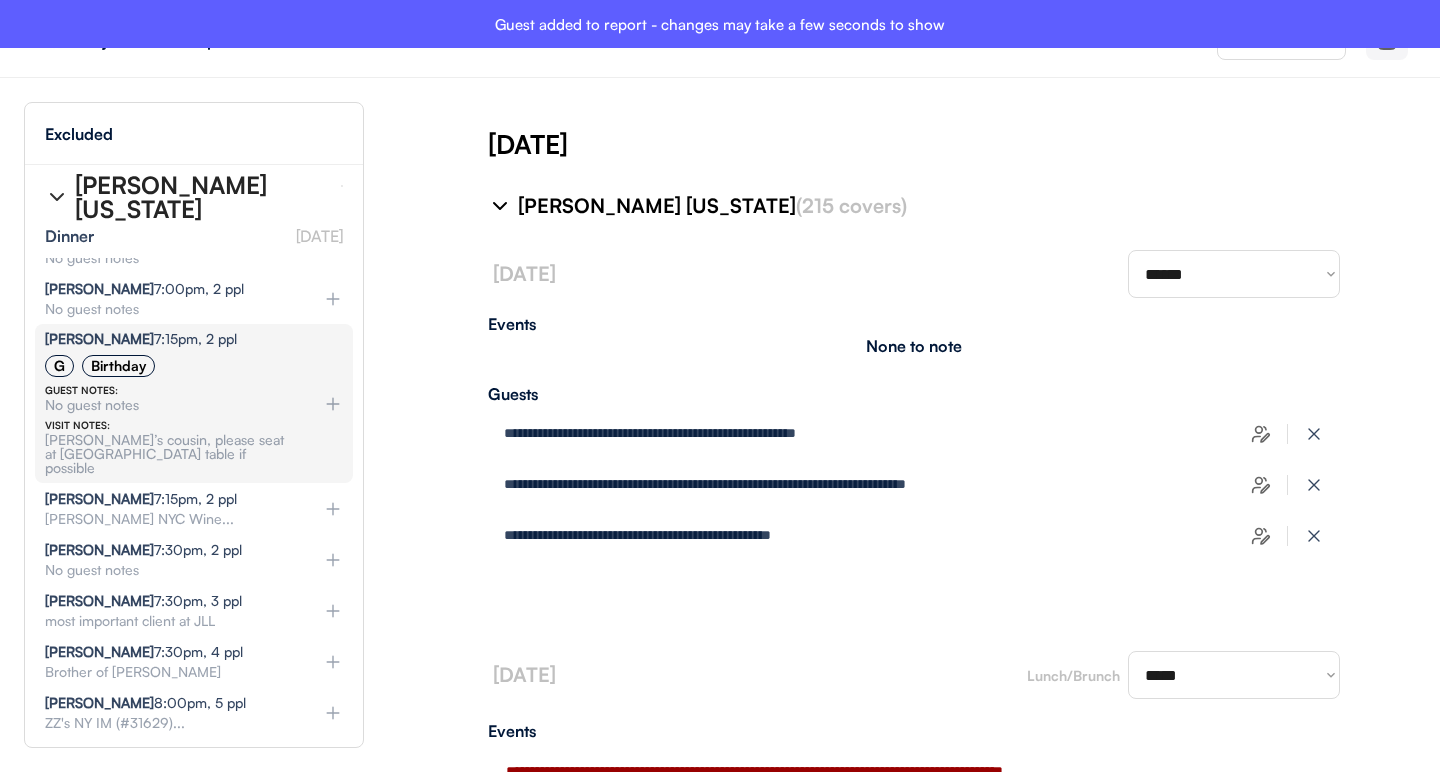 type on "**********" 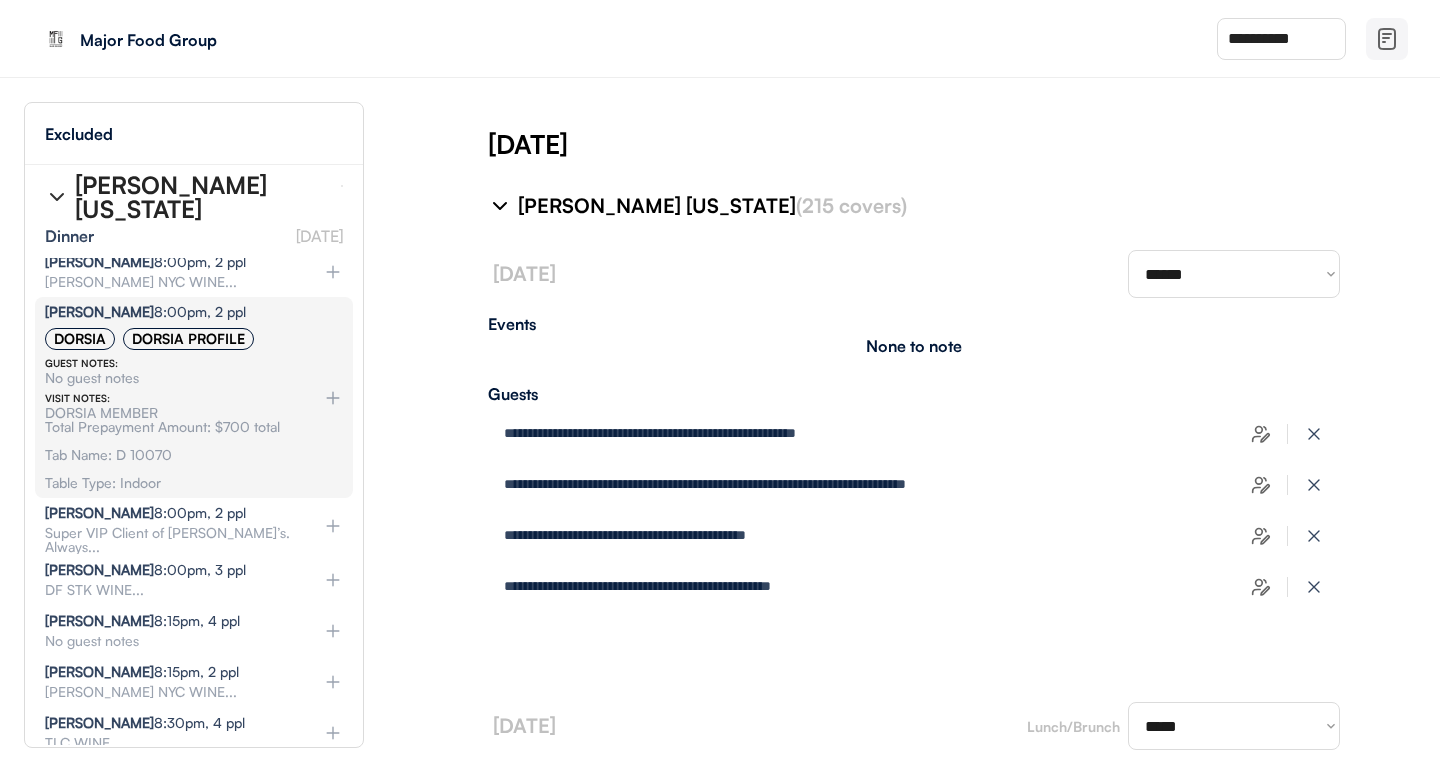 scroll, scrollTop: 1535, scrollLeft: 0, axis: vertical 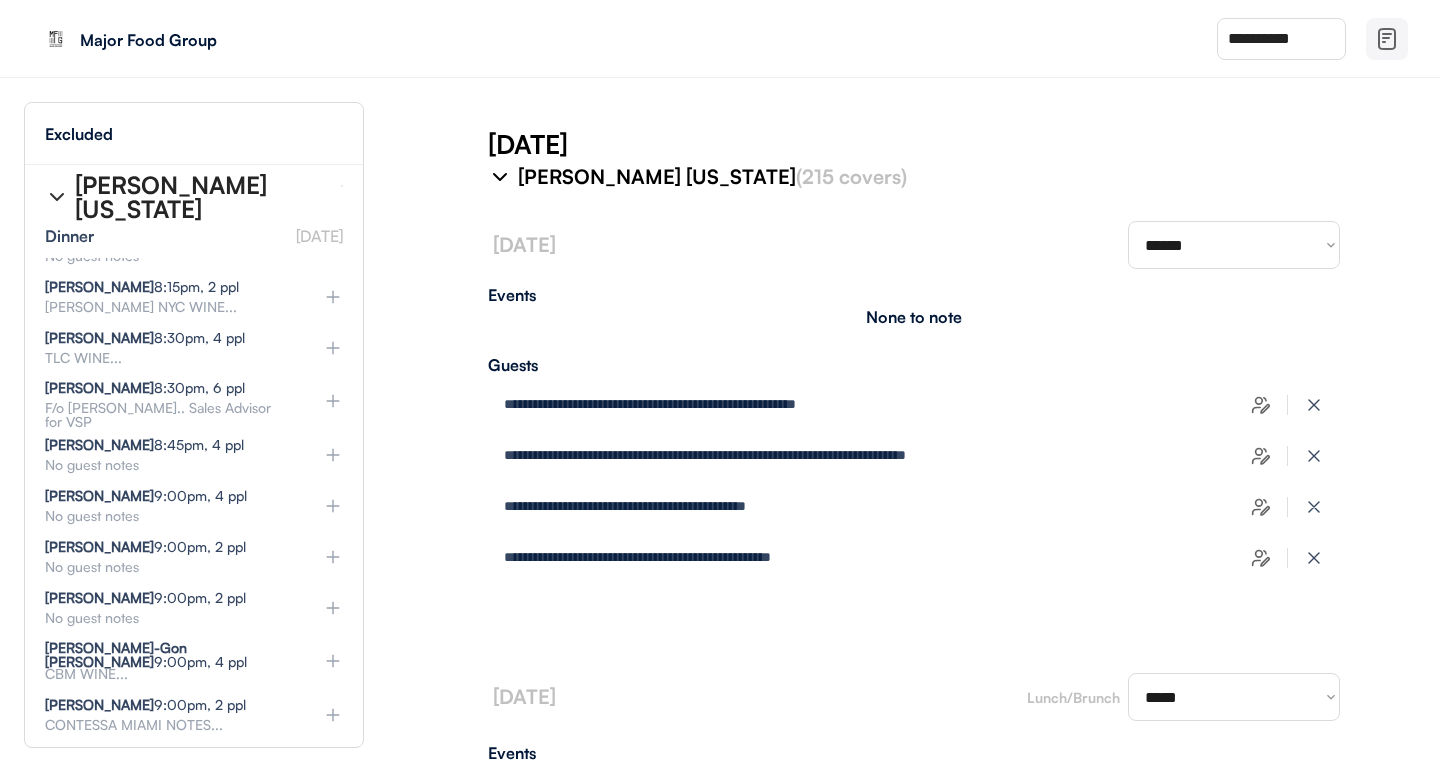 click 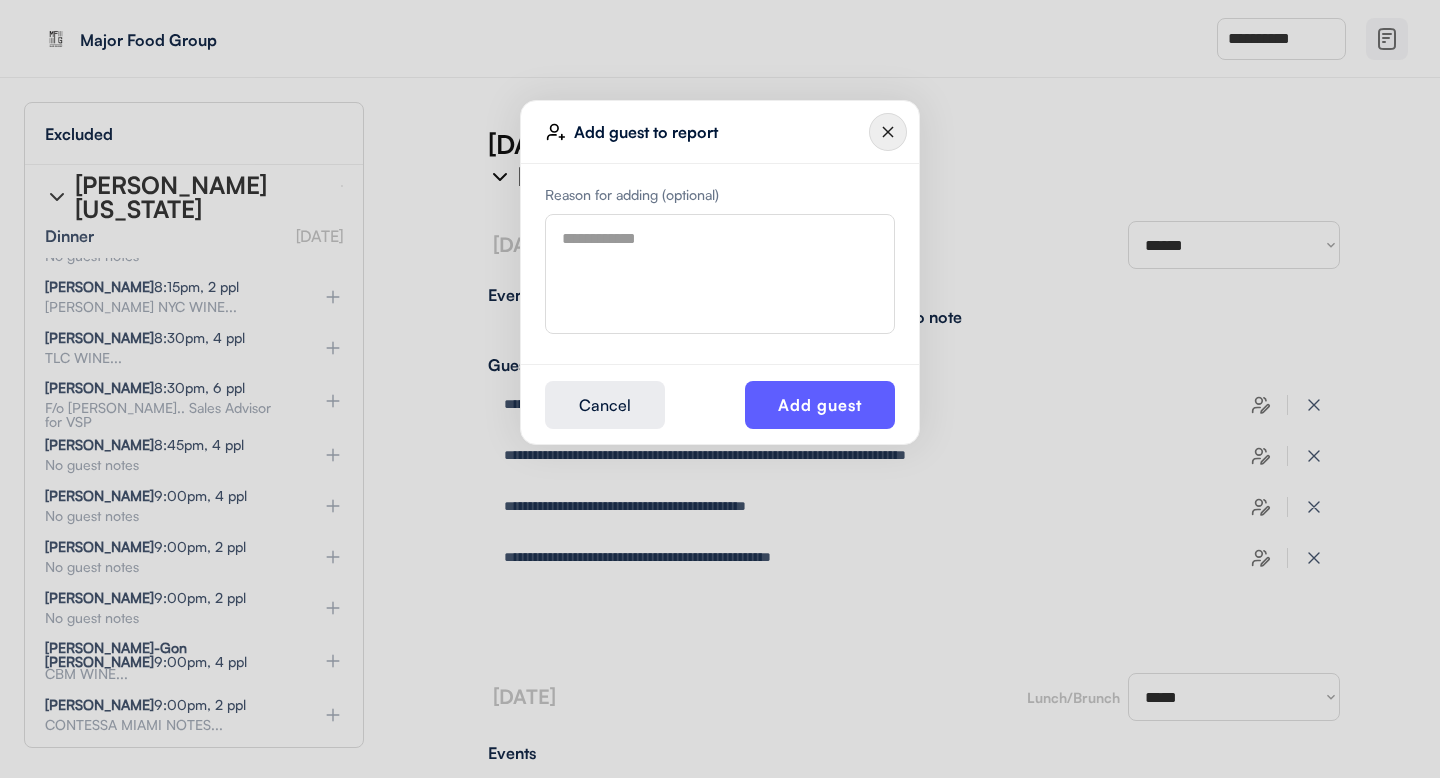 click at bounding box center (720, 274) 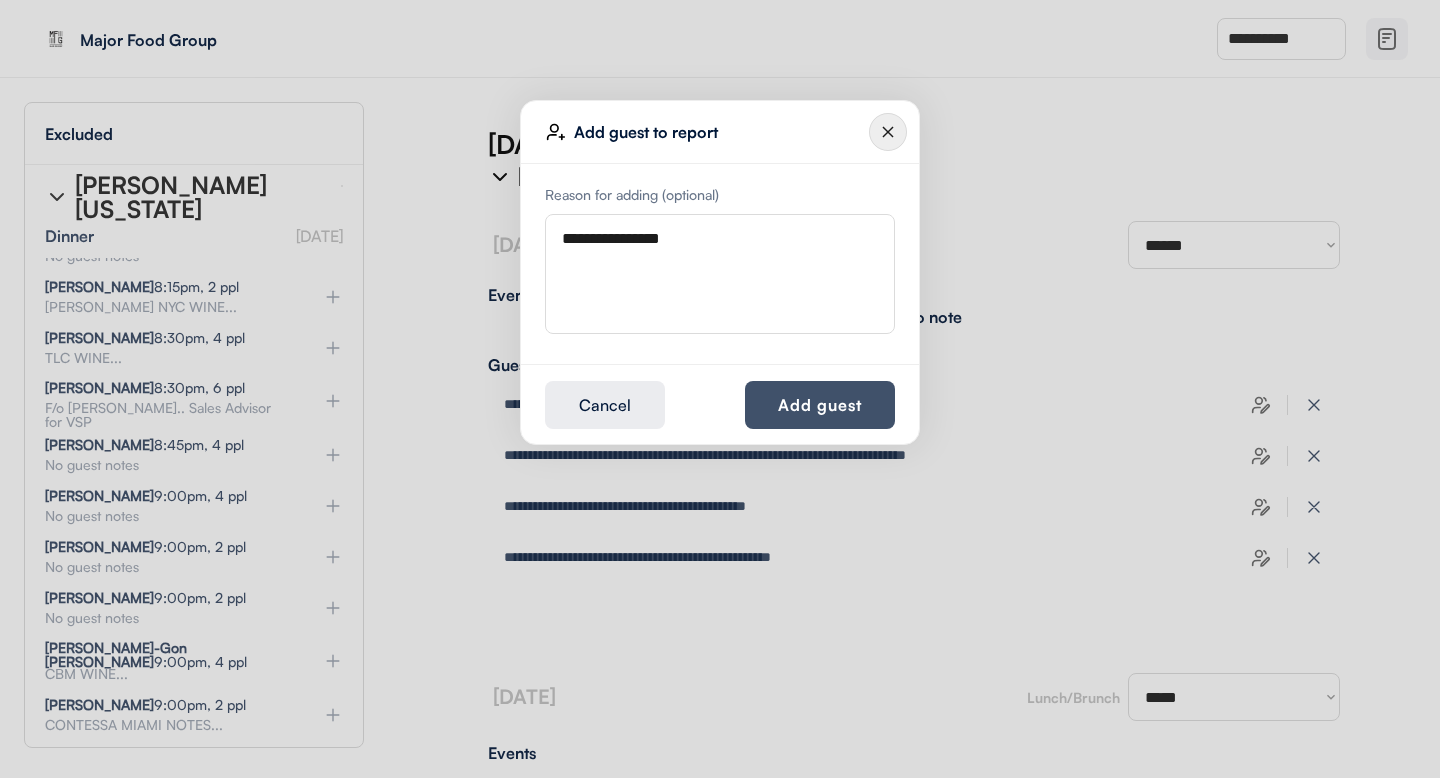 type on "**********" 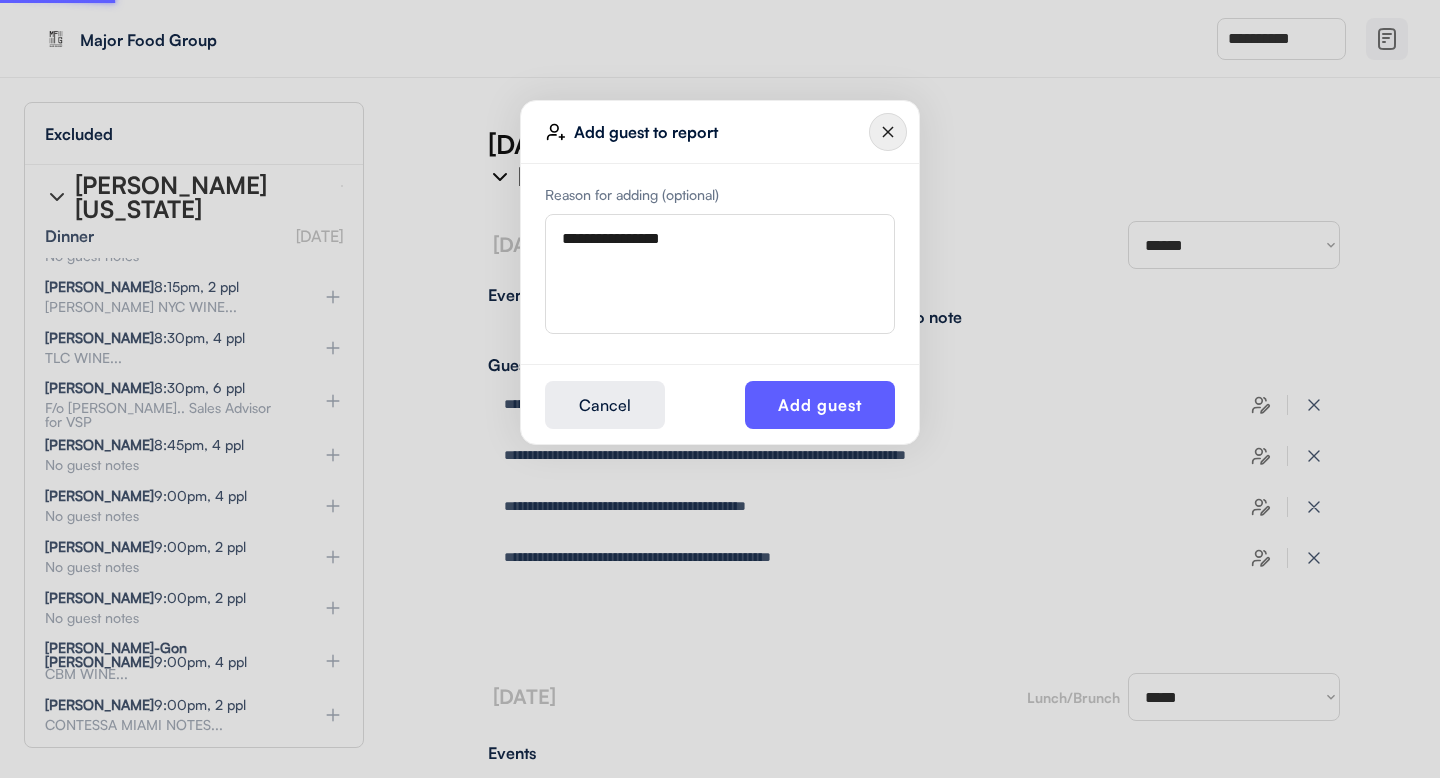 type 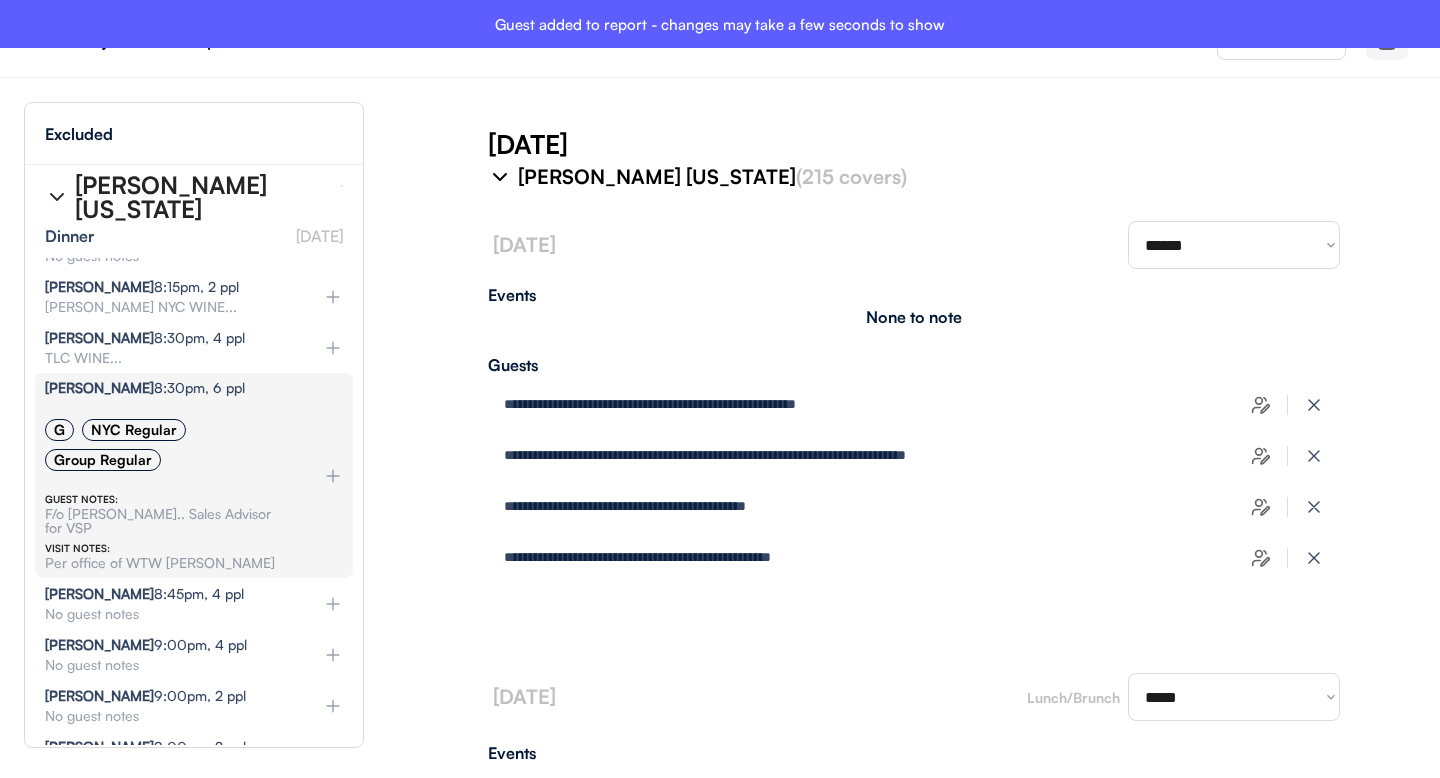 type on "**********" 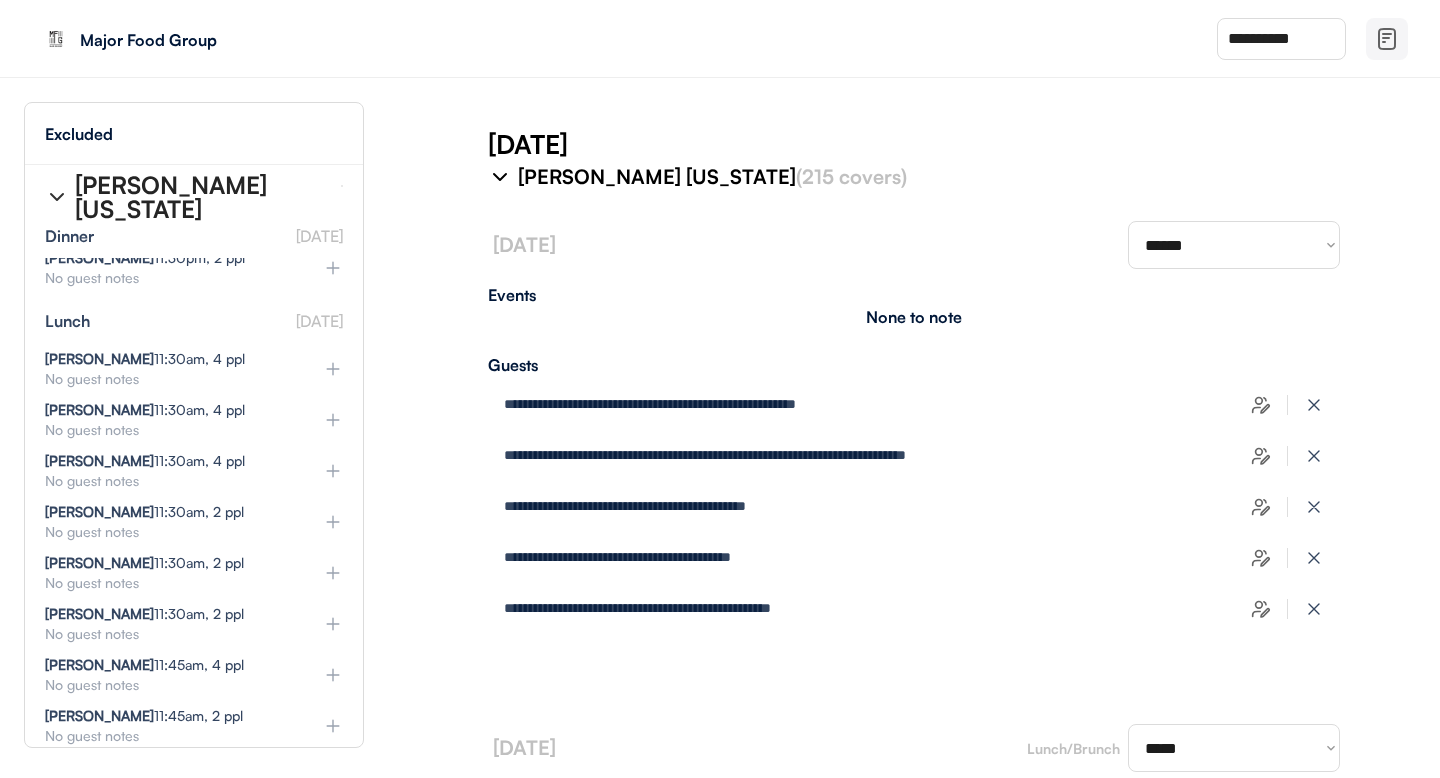 scroll, scrollTop: 3288, scrollLeft: 0, axis: vertical 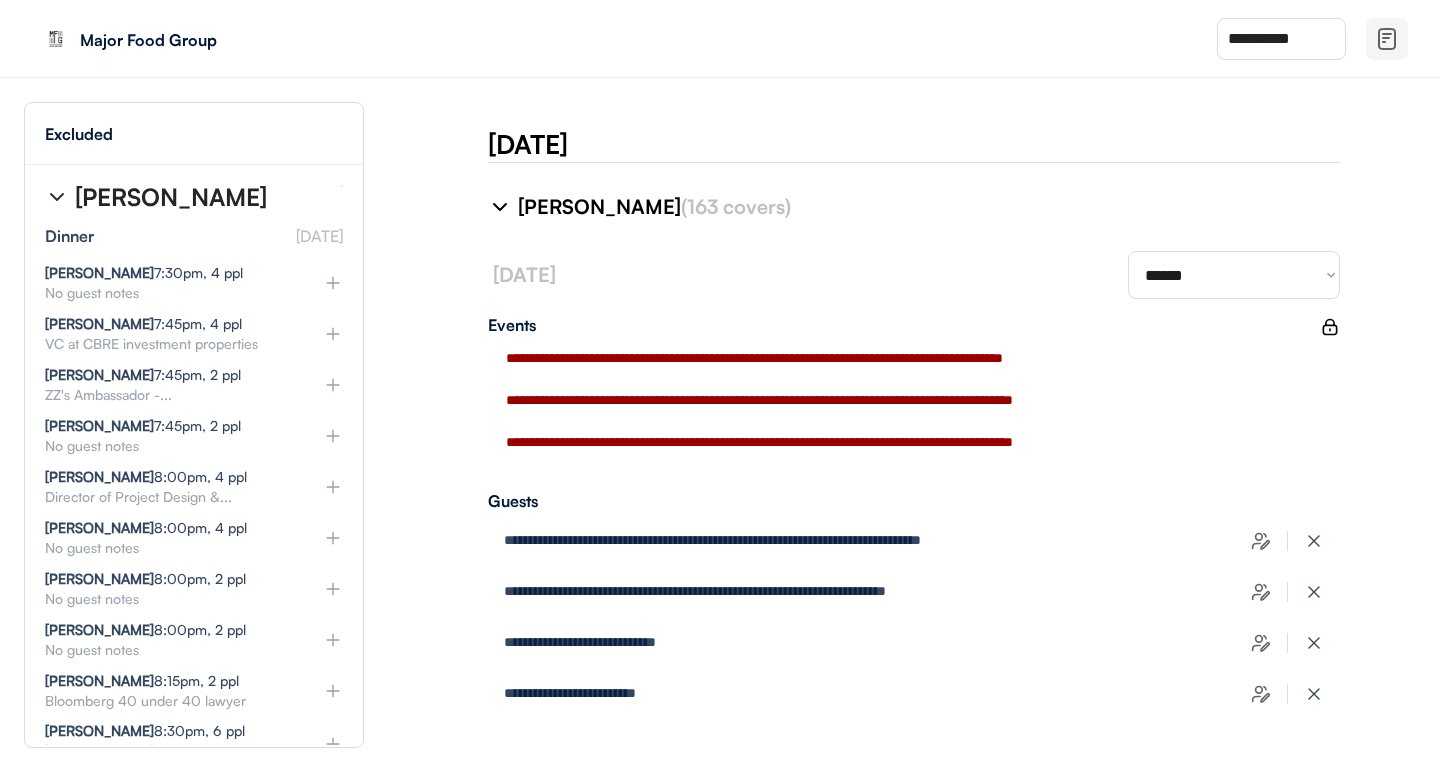 click 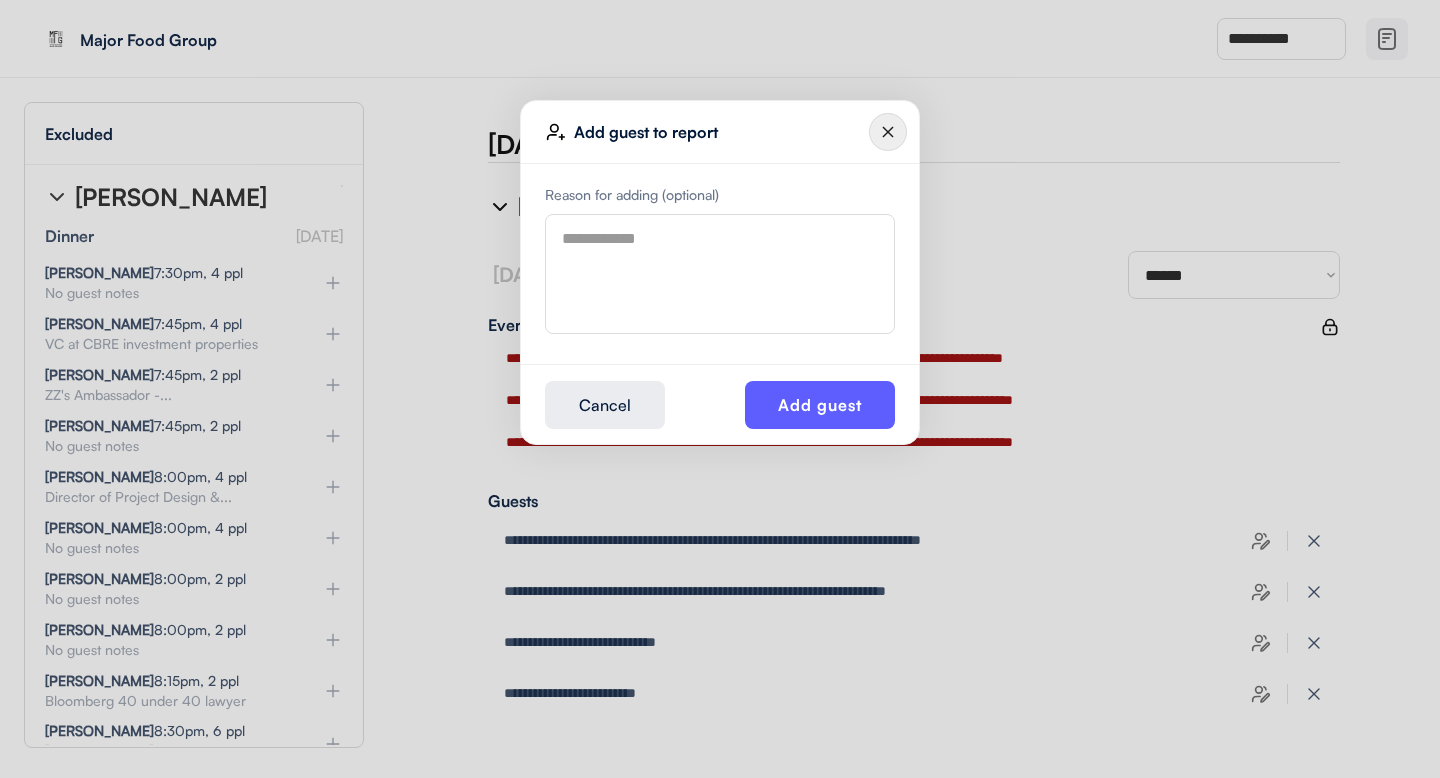 click at bounding box center (720, 274) 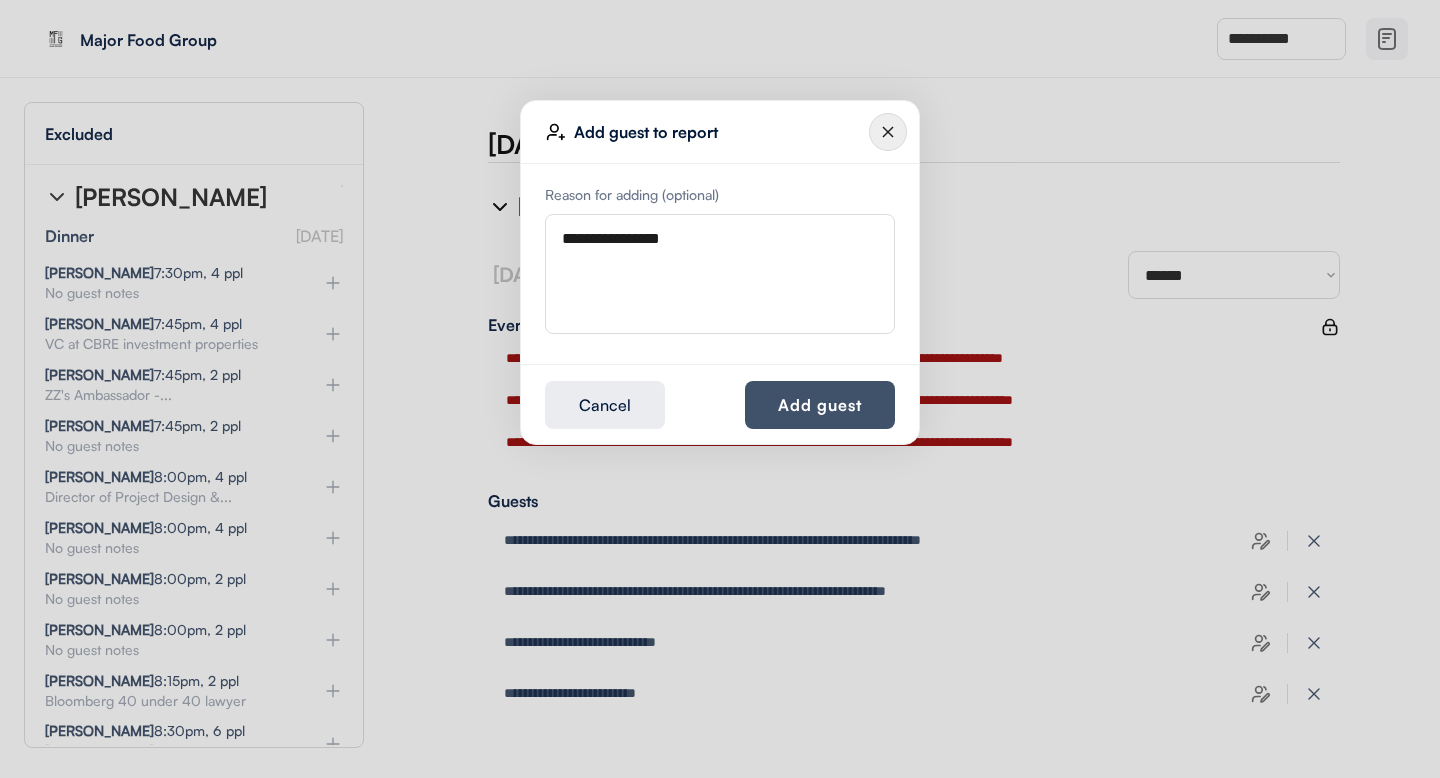 type on "**********" 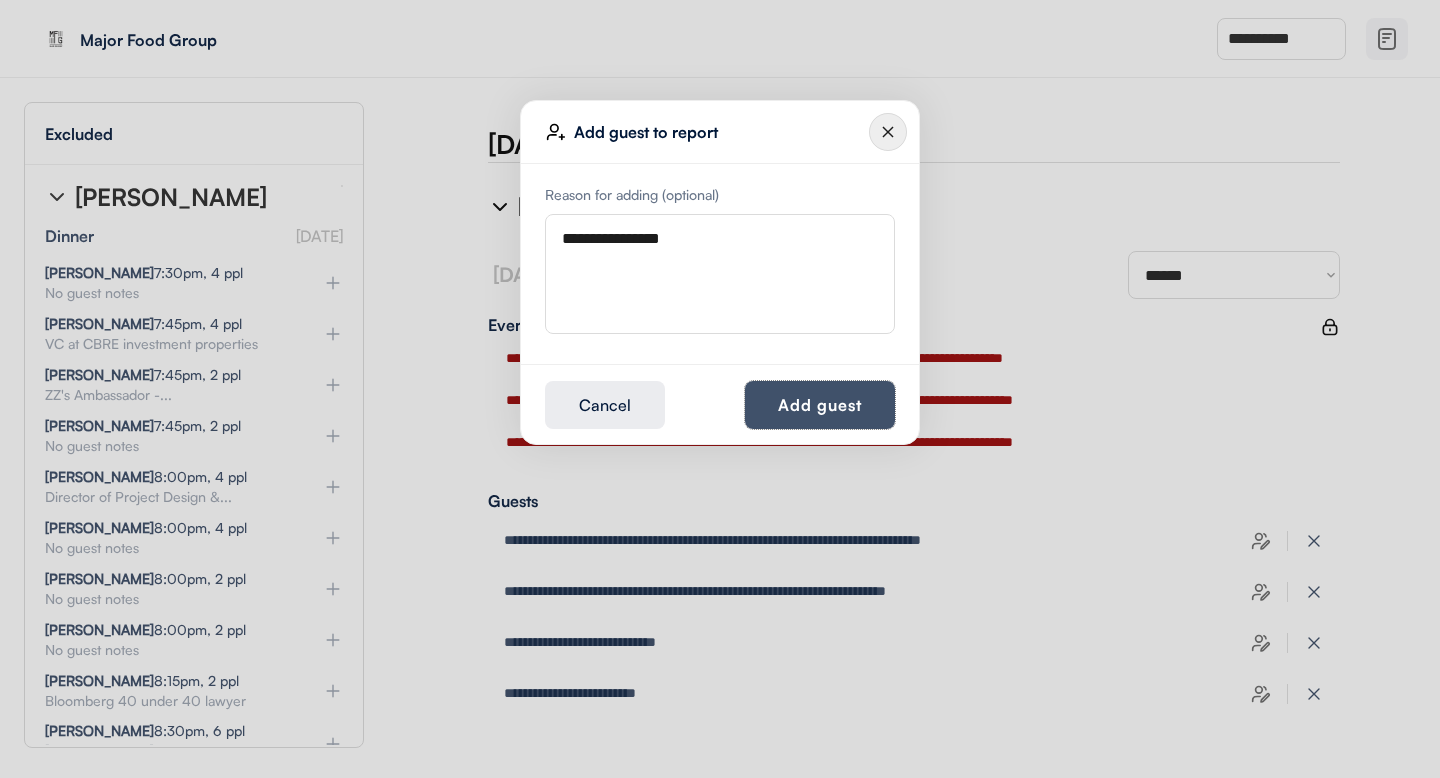 click on "Add guest" at bounding box center (820, 405) 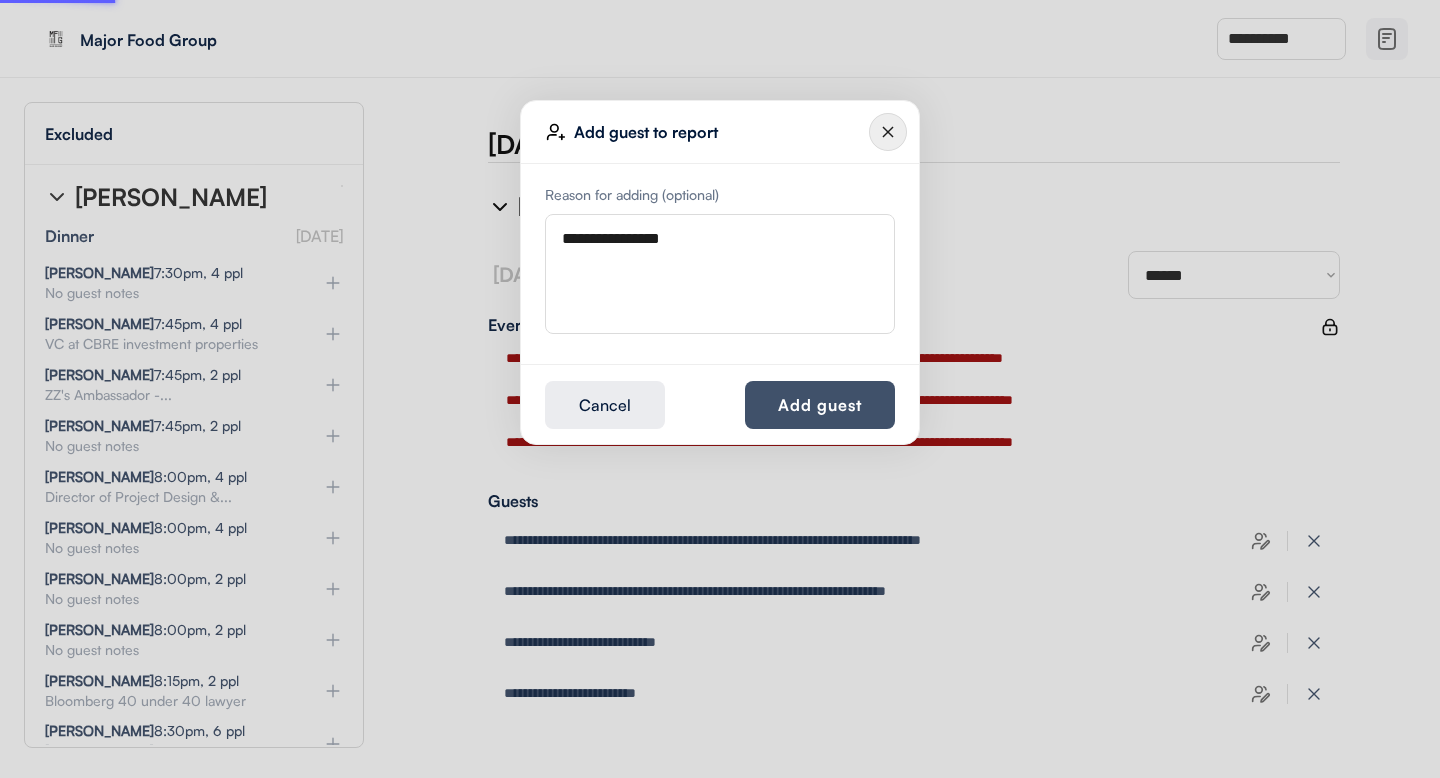 type 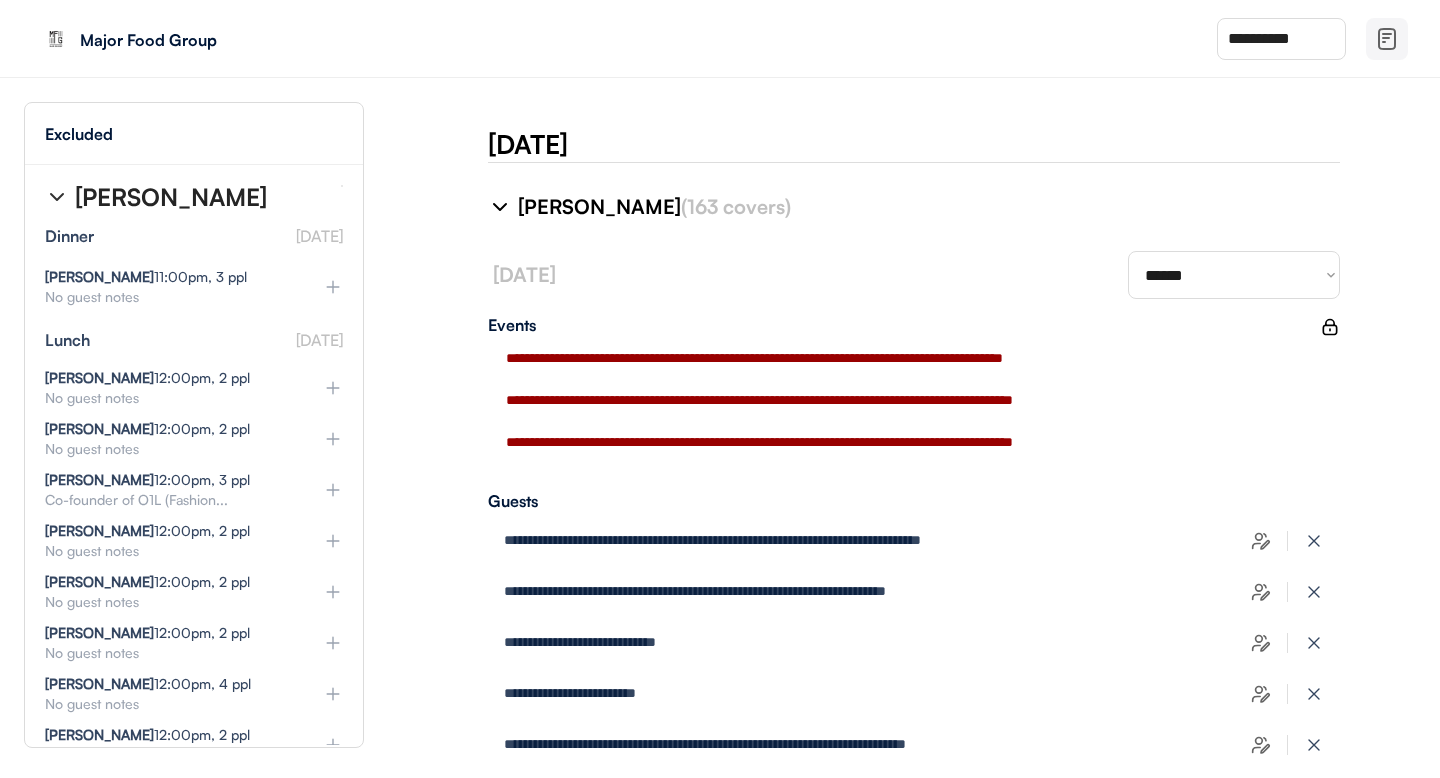 scroll, scrollTop: 7974, scrollLeft: 0, axis: vertical 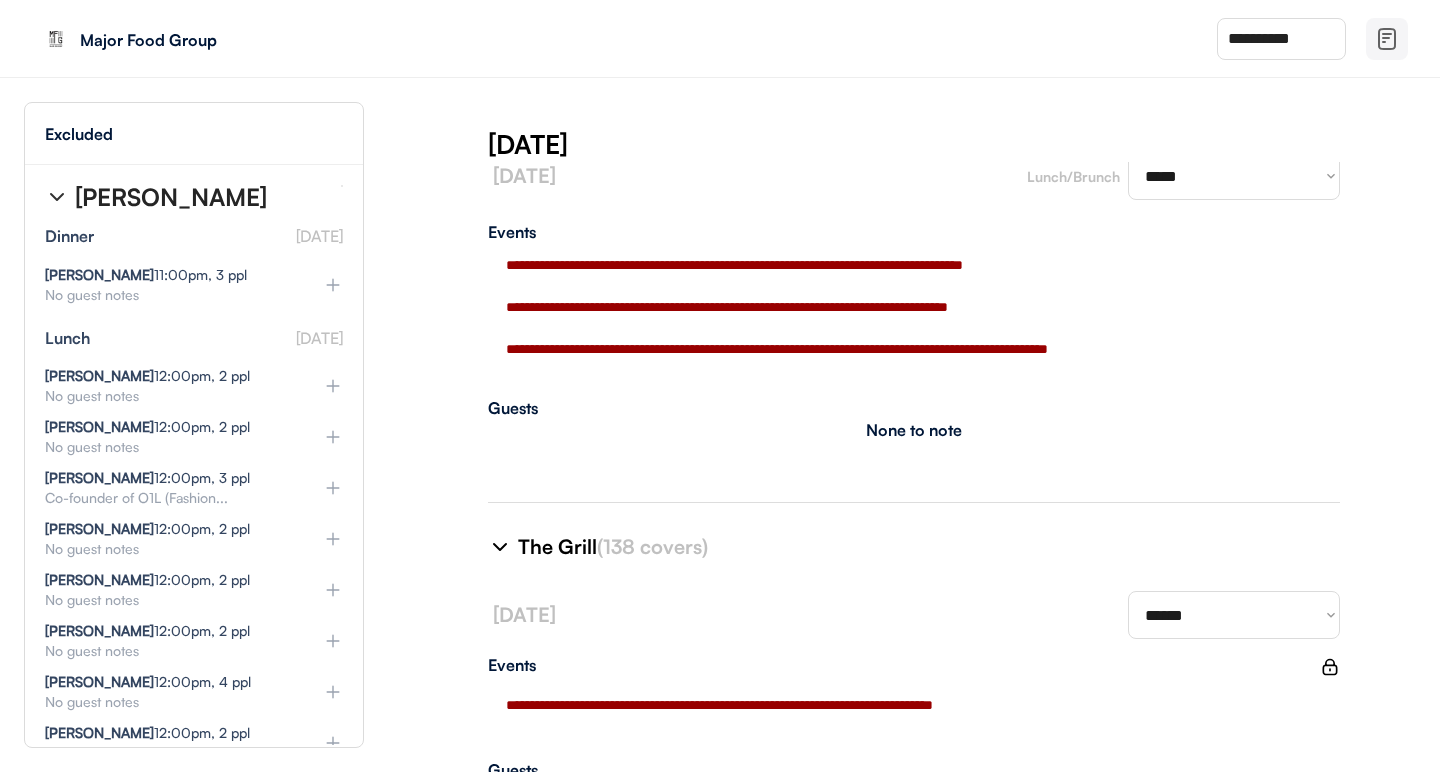 type on "**********" 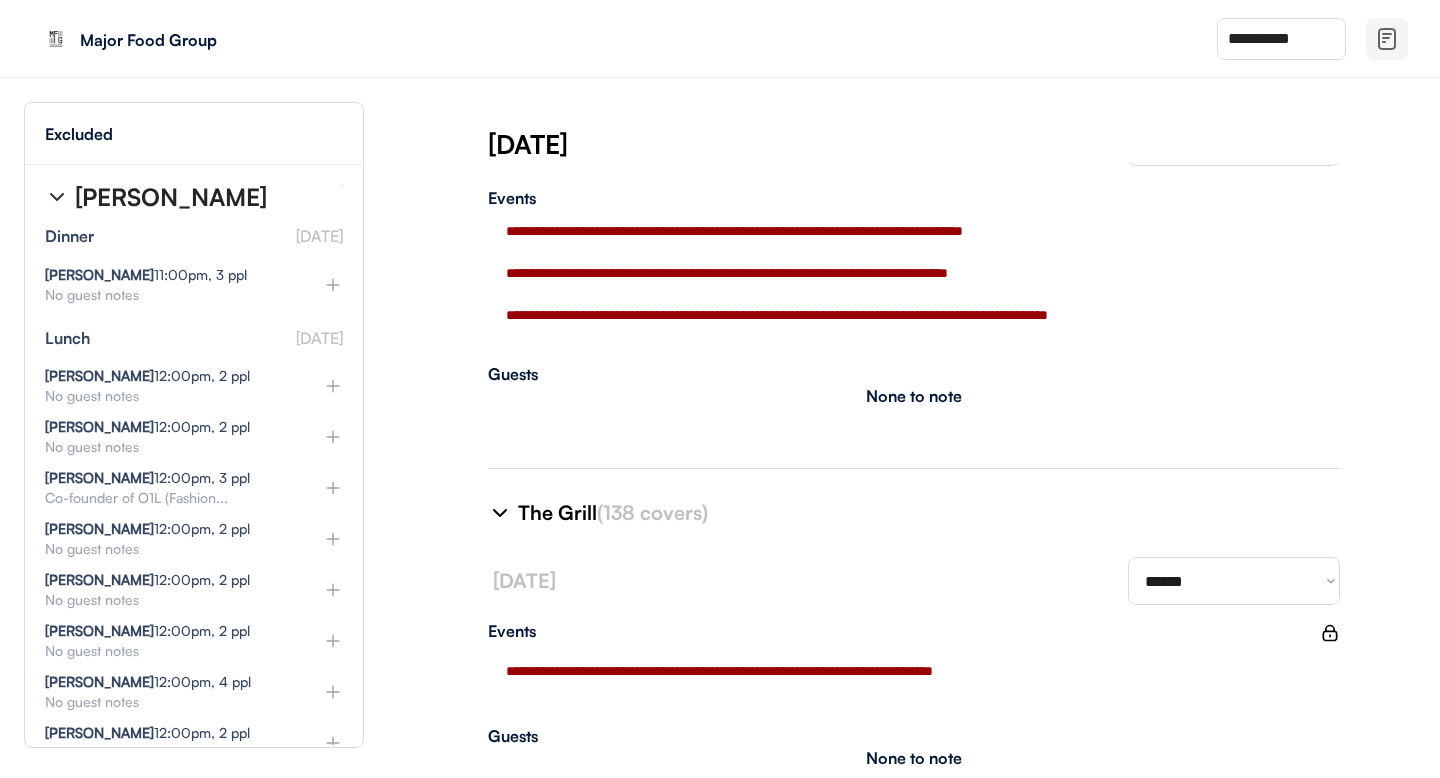 type on "**********" 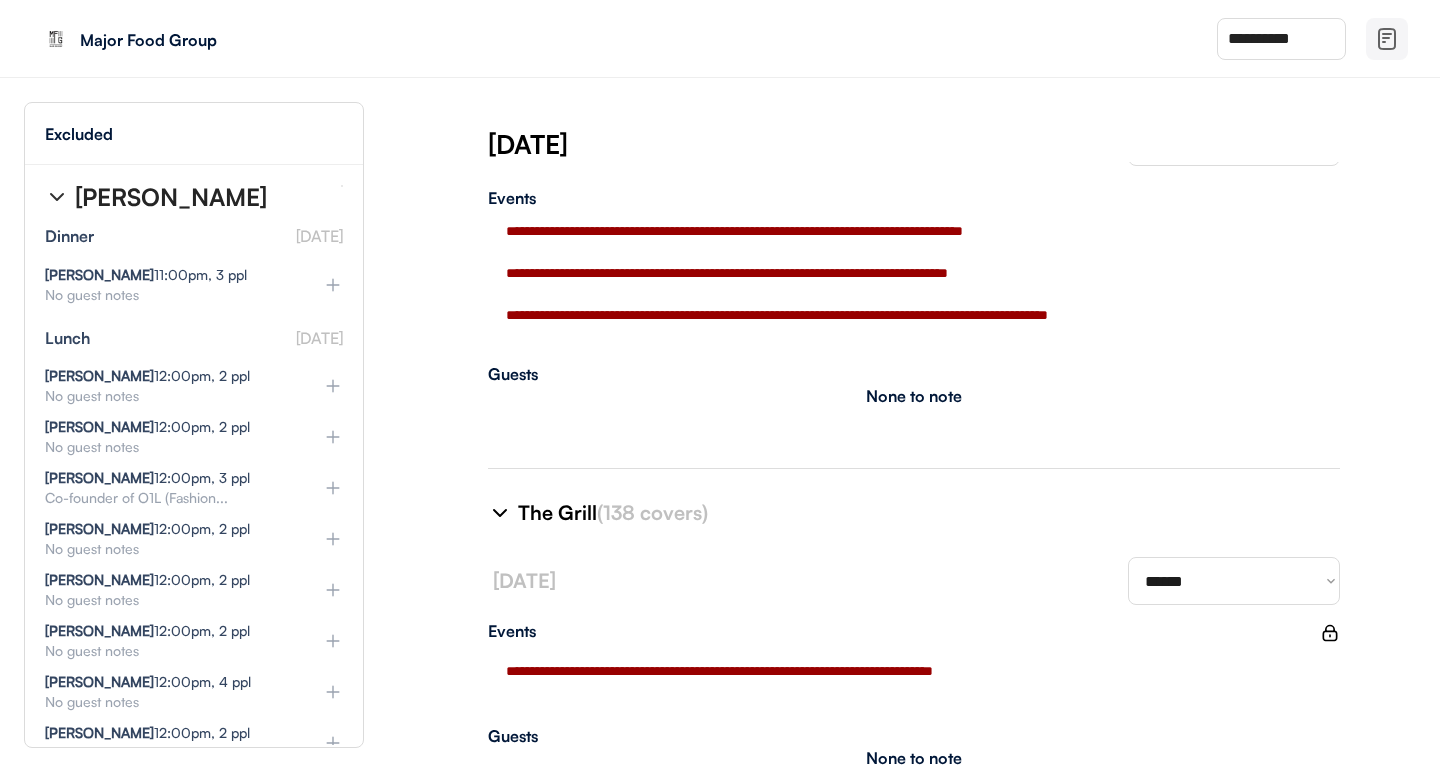 type on "**********" 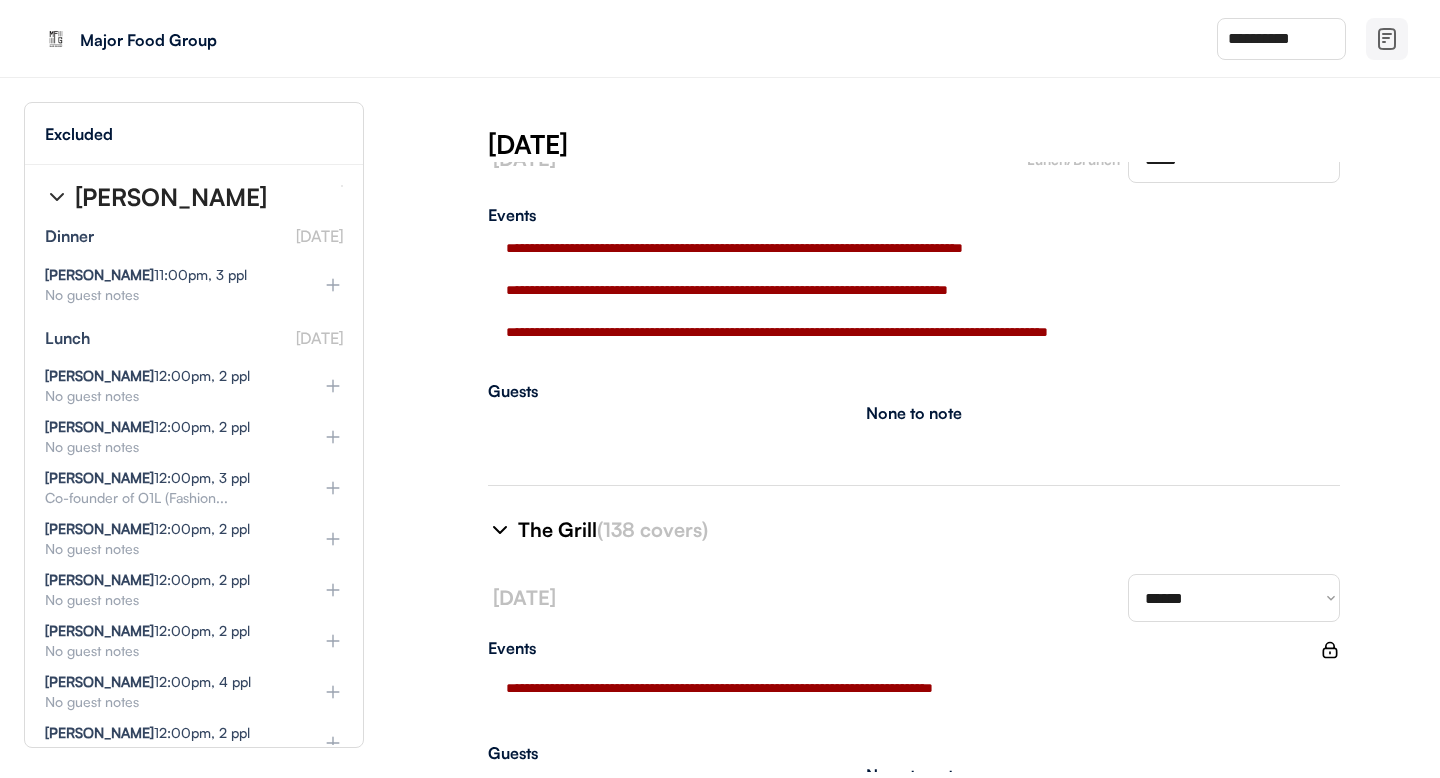 type on "**********" 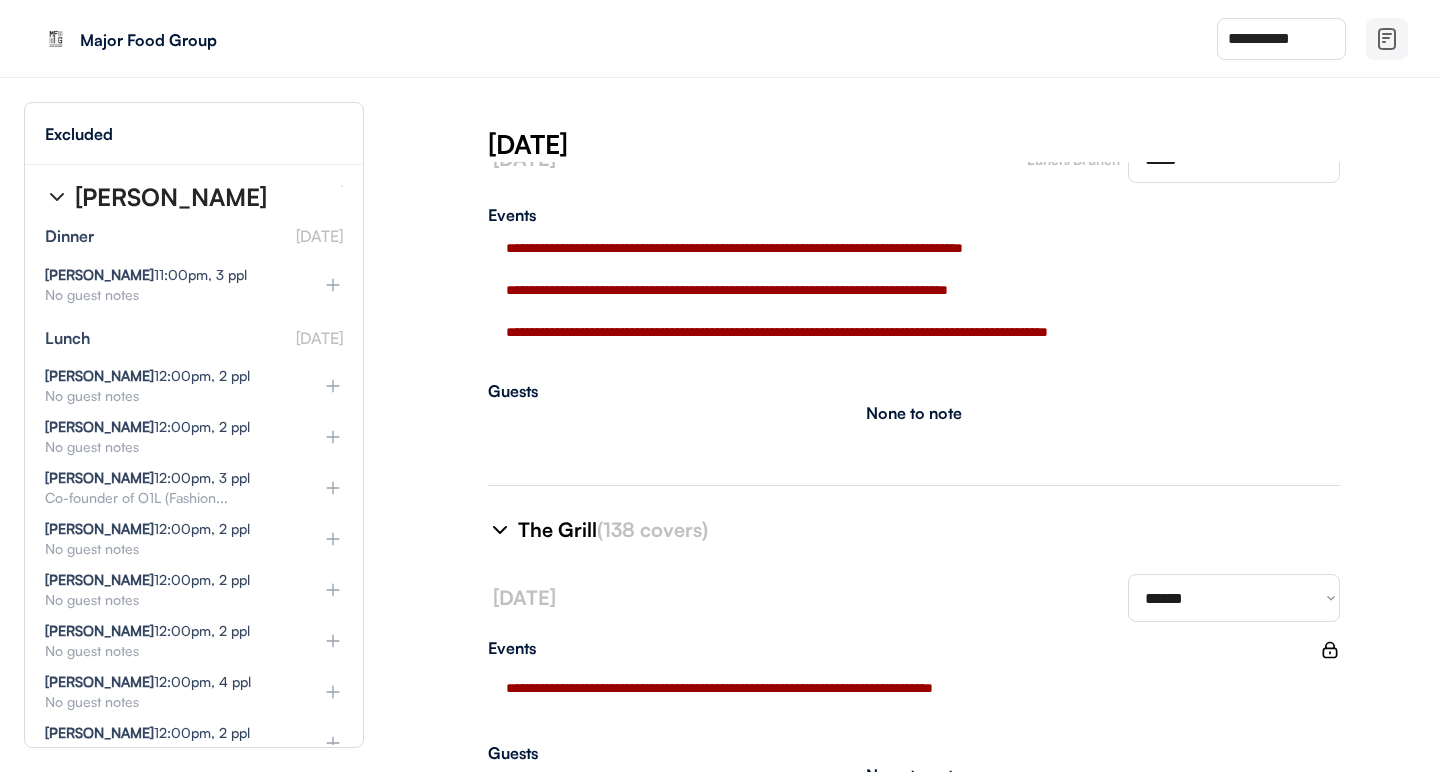 scroll, scrollTop: 1709, scrollLeft: 0, axis: vertical 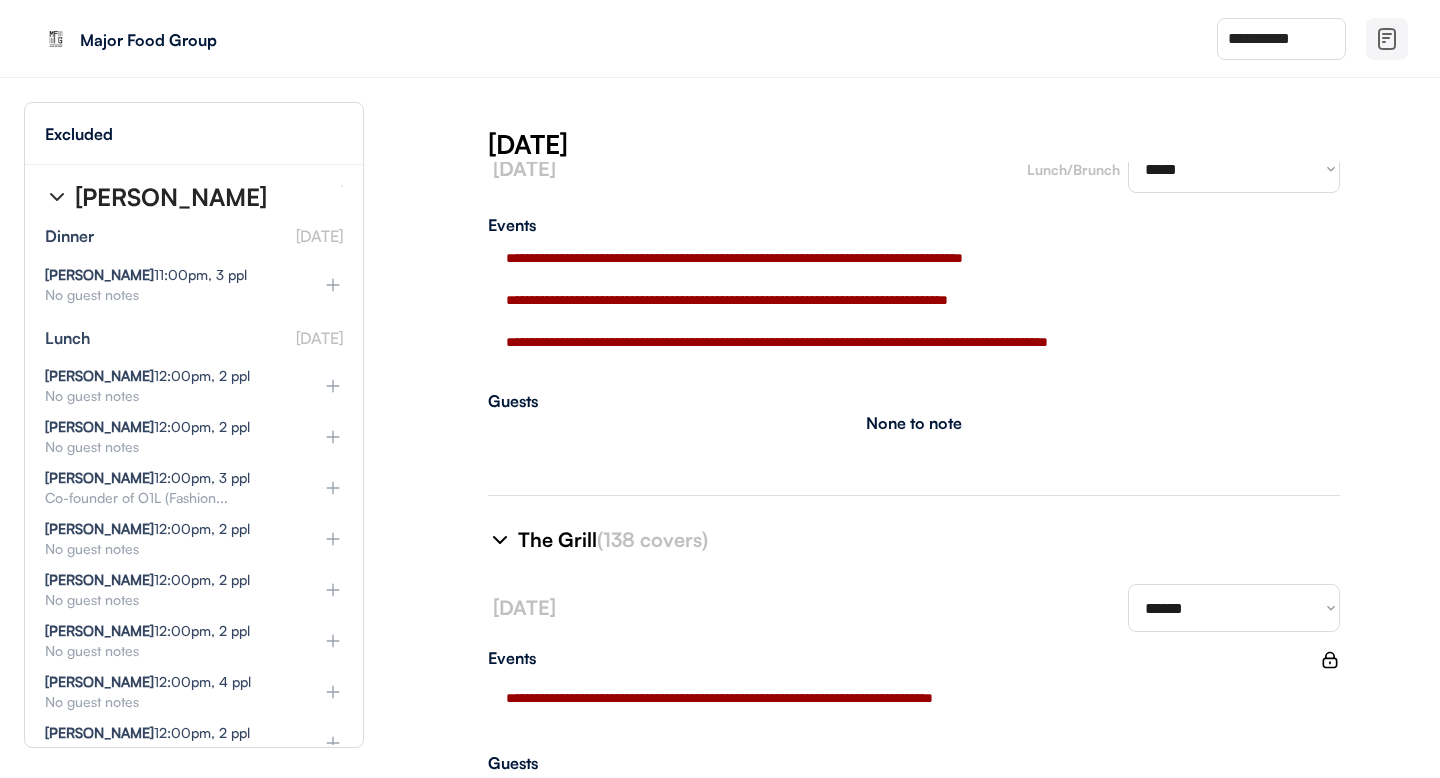 select on "********" 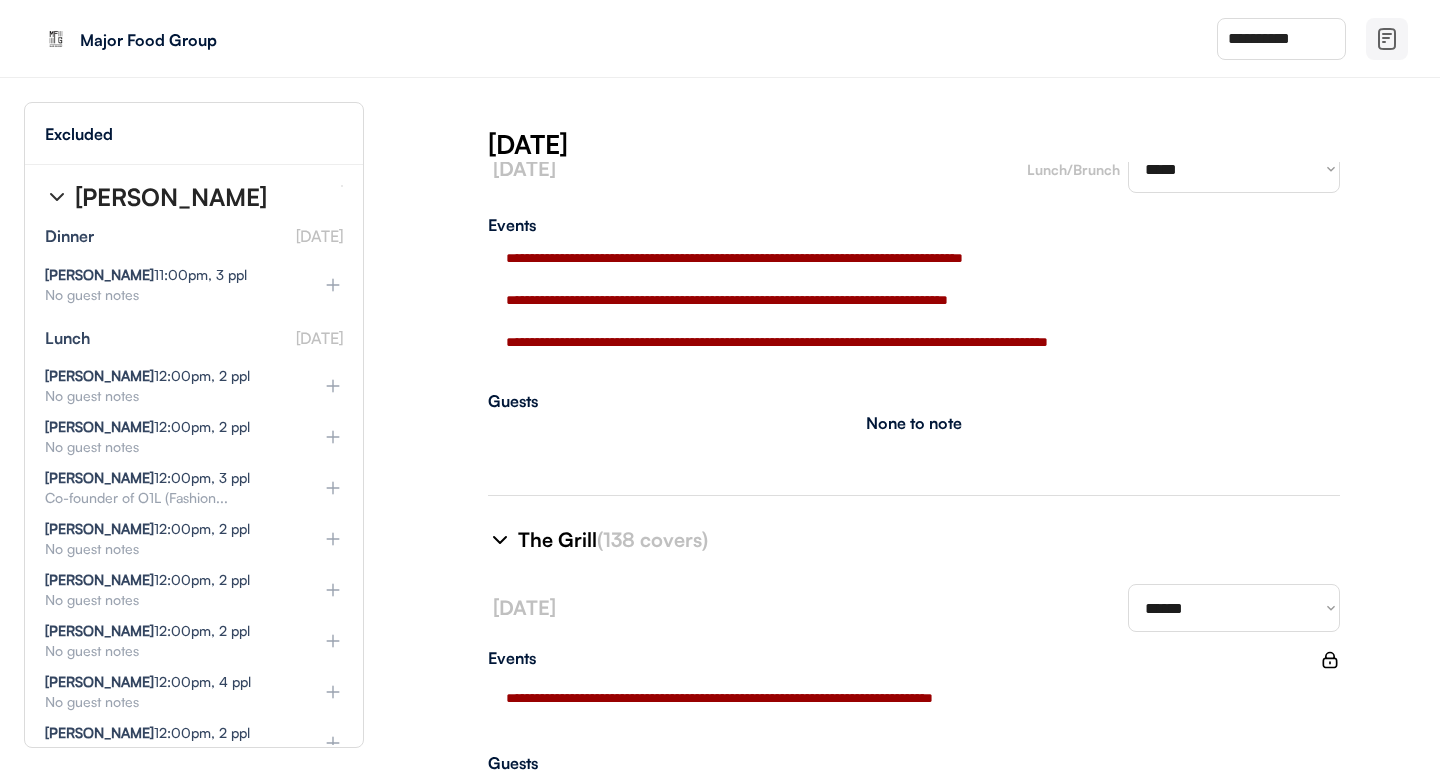 select on "********" 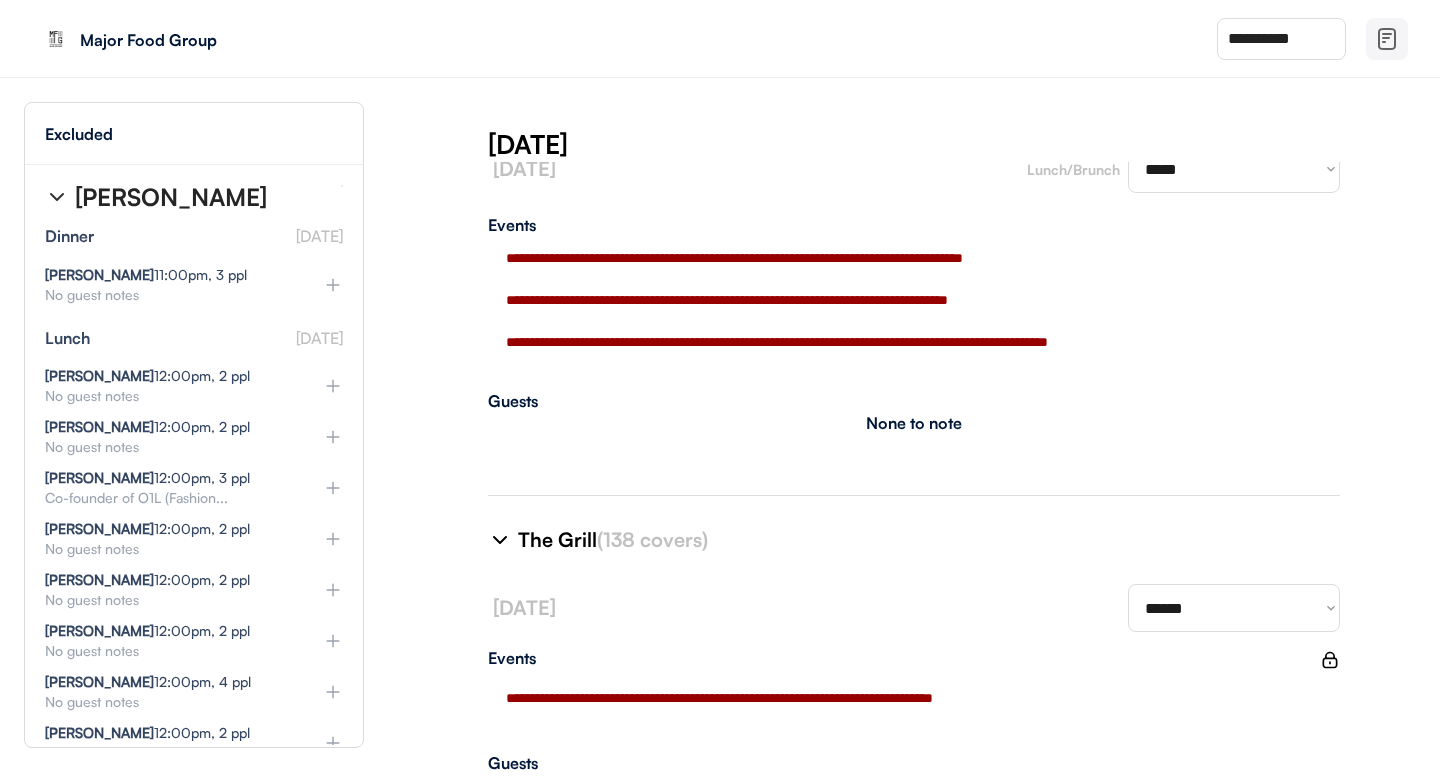 select on "********" 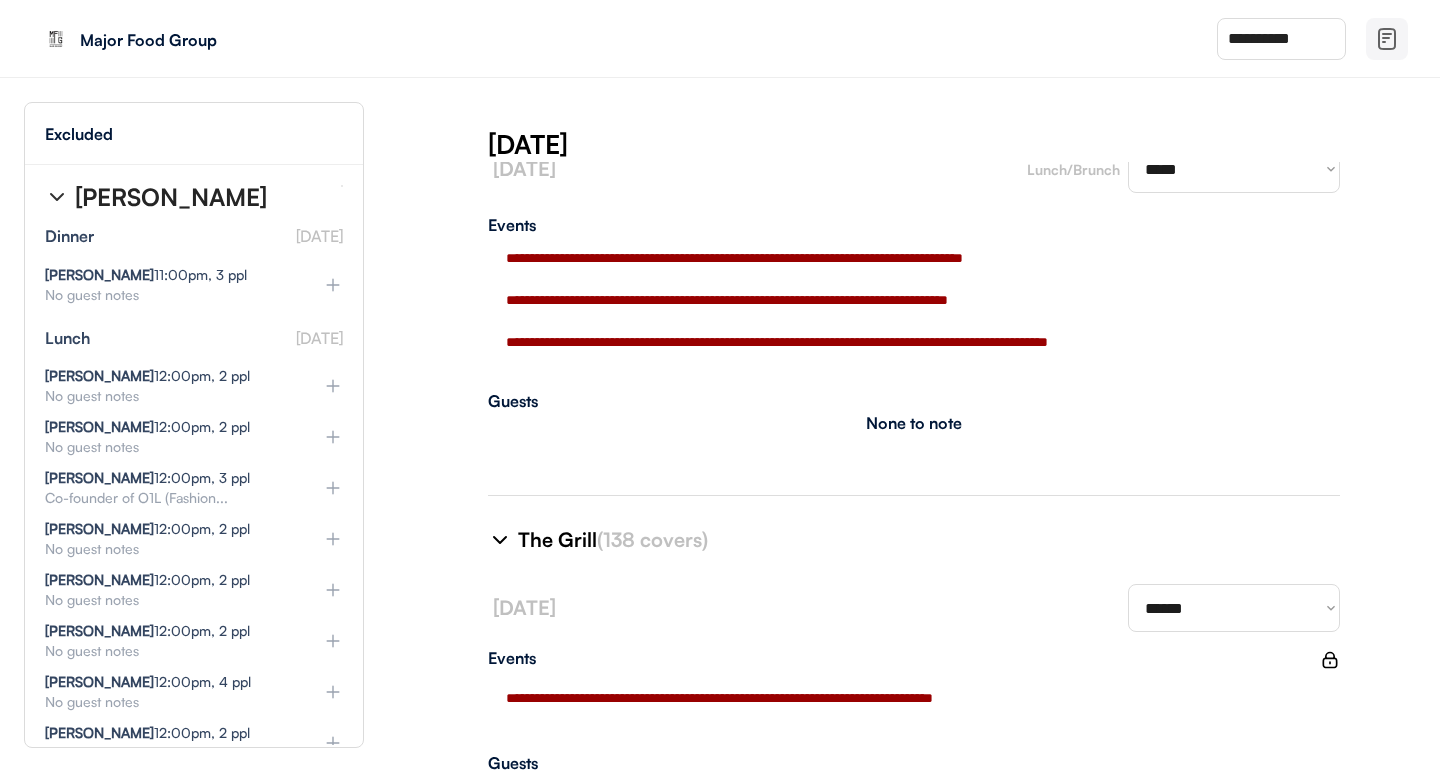 select on "********" 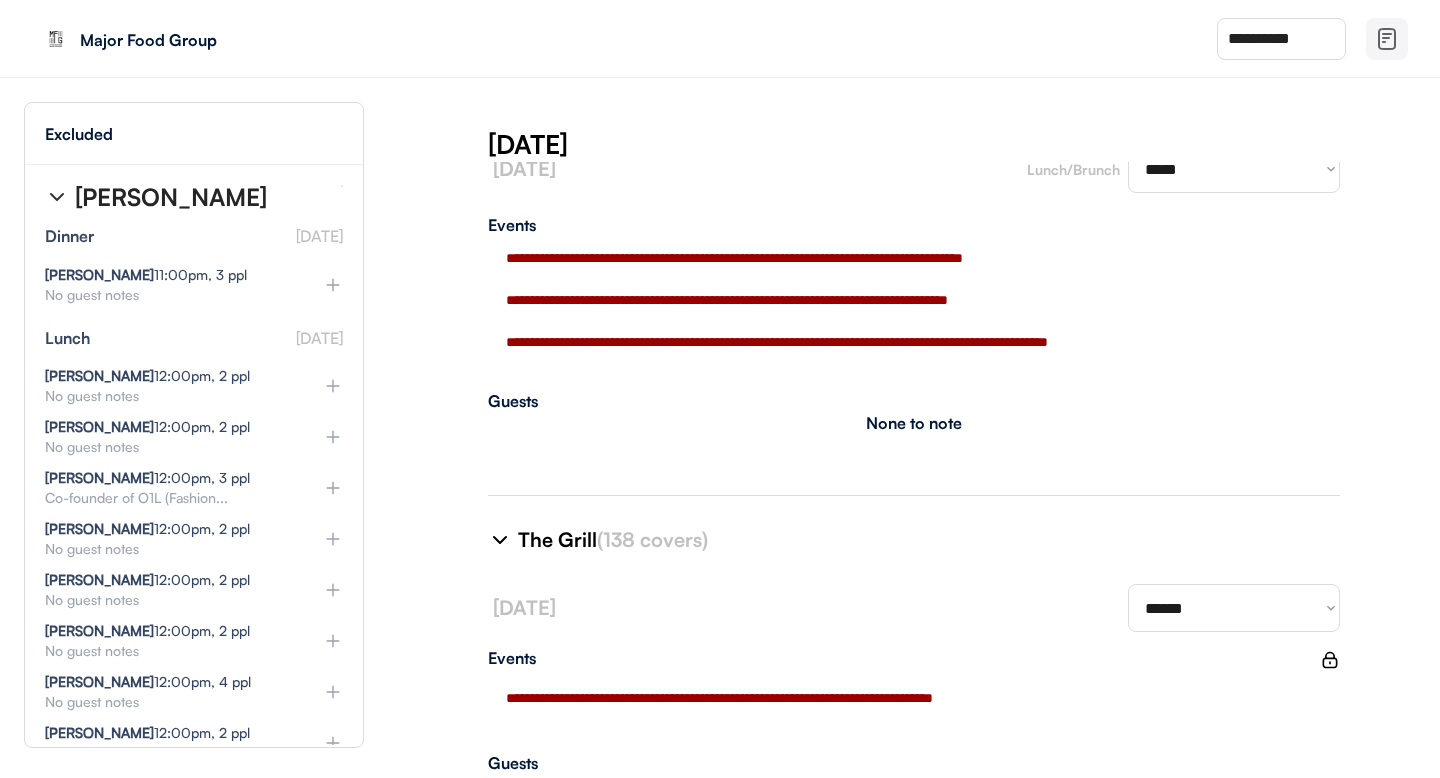 type on "**********" 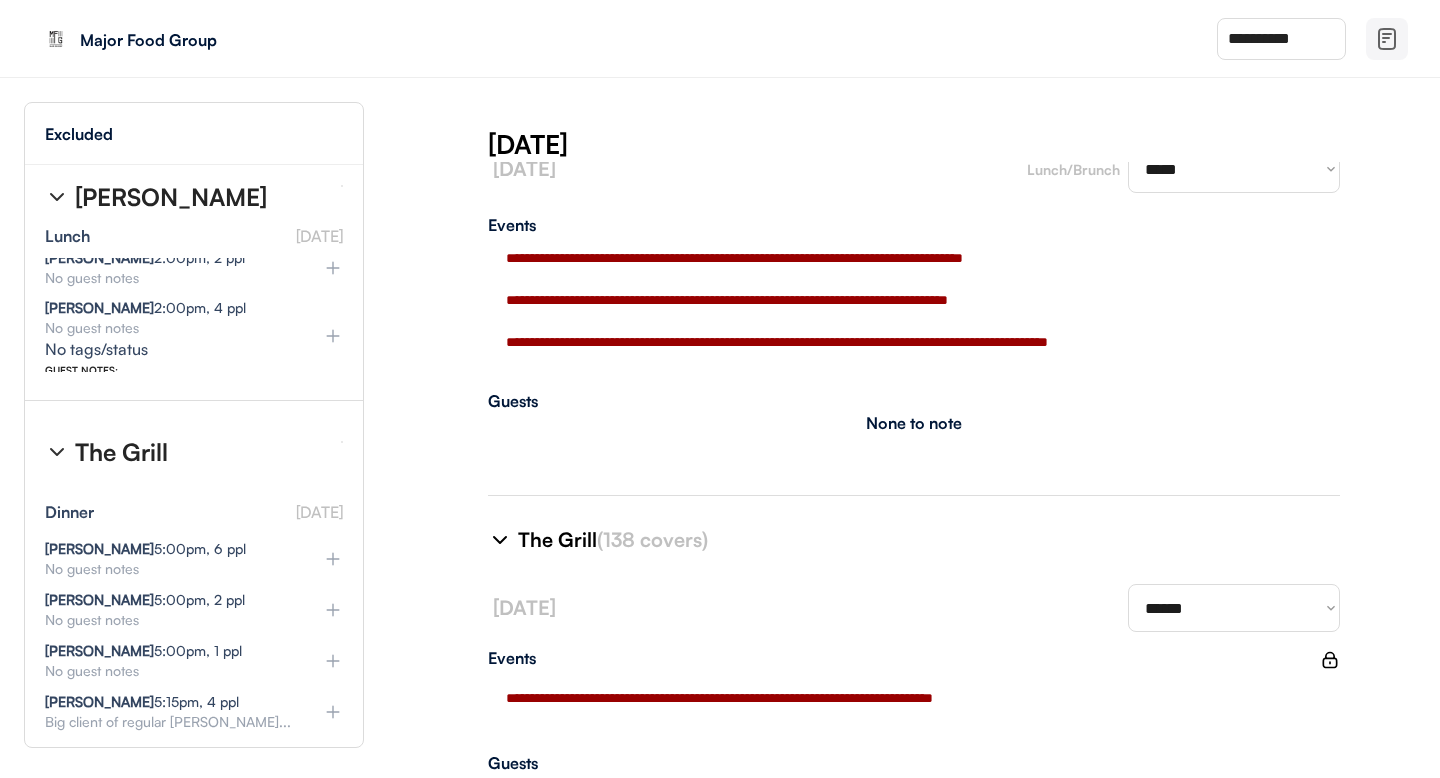 scroll, scrollTop: 9688, scrollLeft: 0, axis: vertical 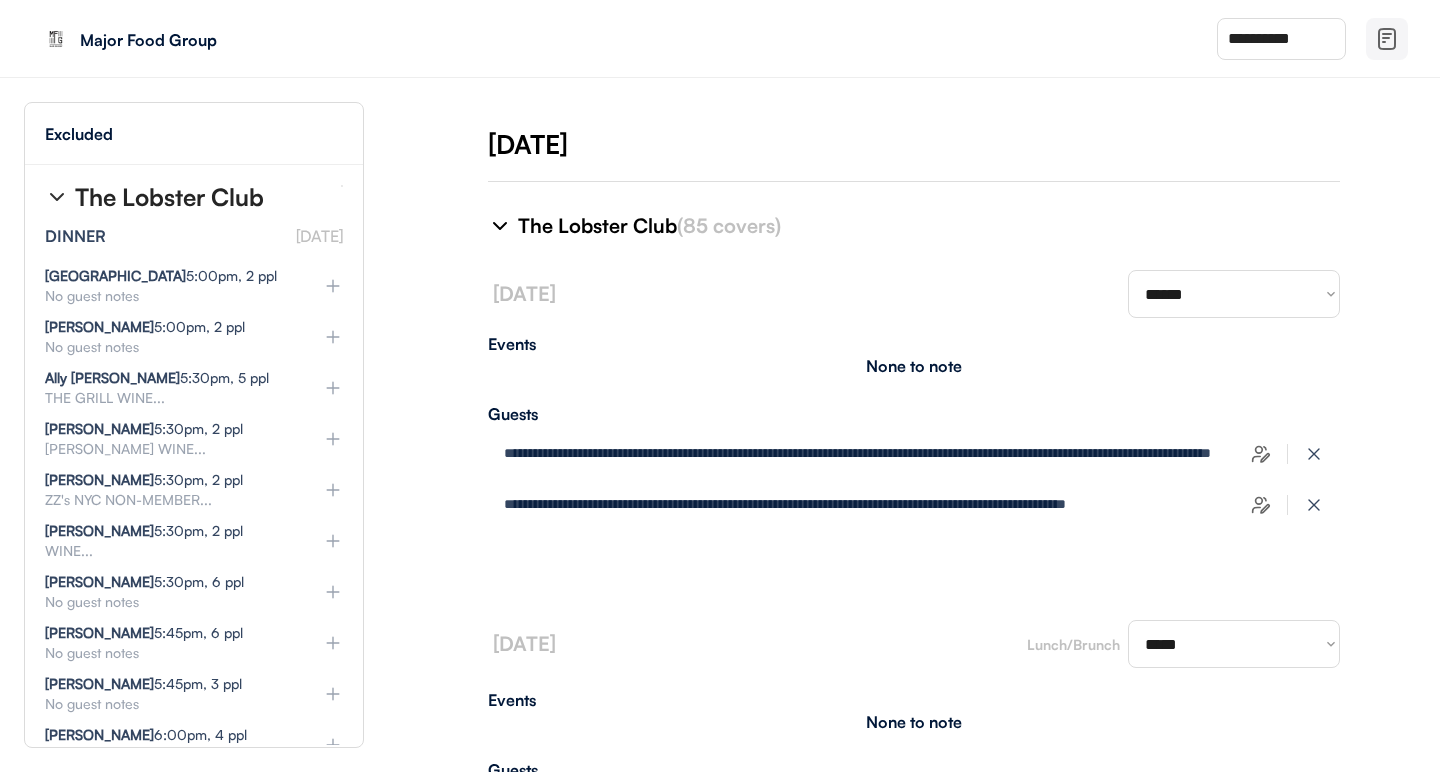 click 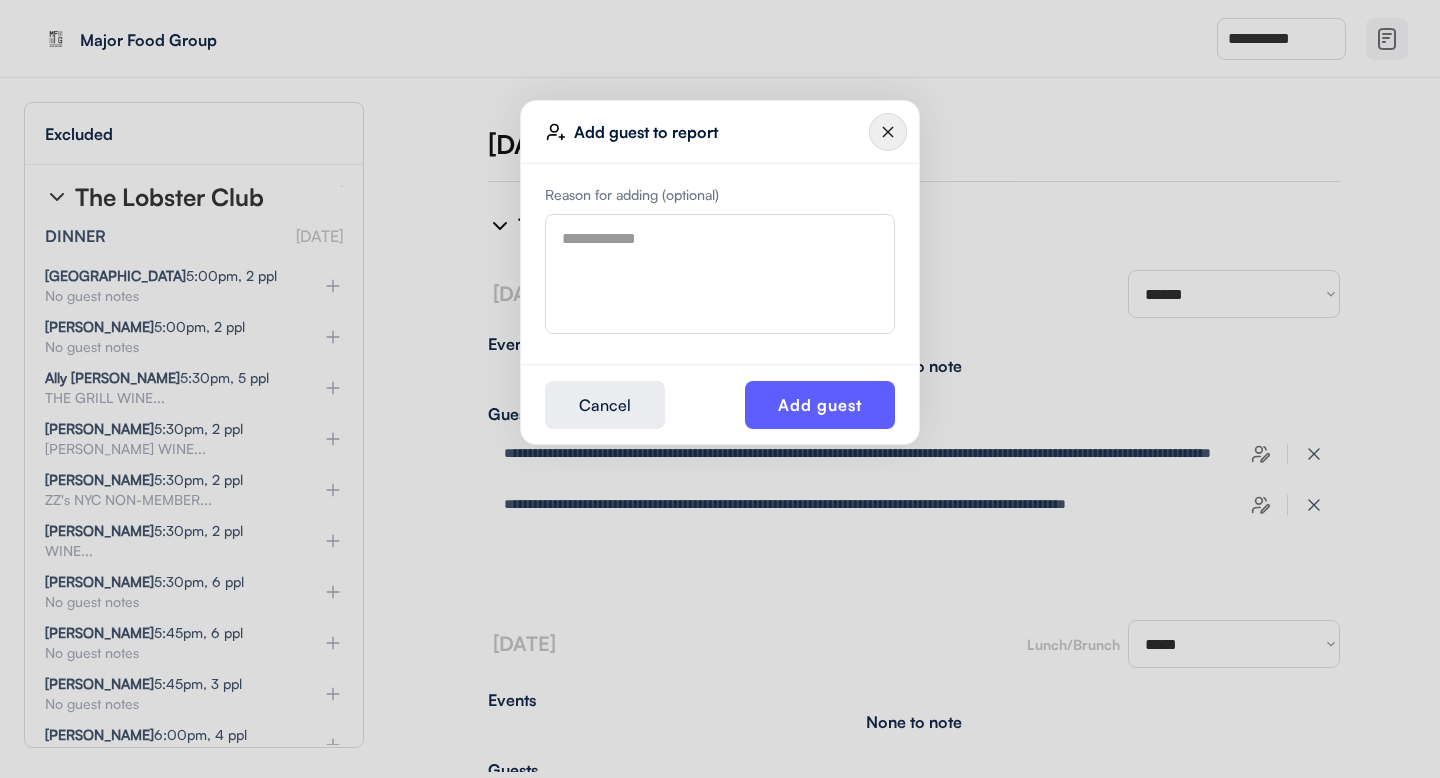 click at bounding box center (720, 274) 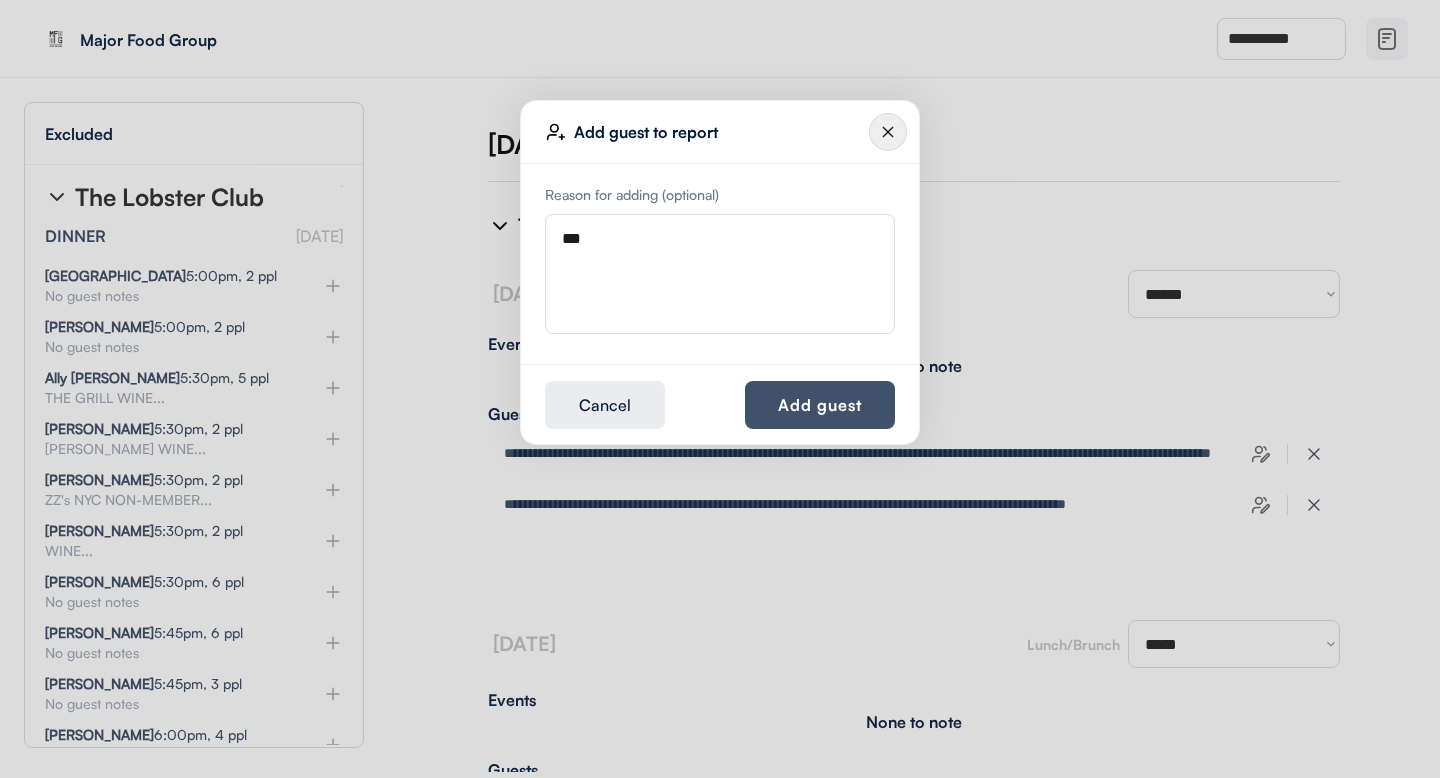 type on "***" 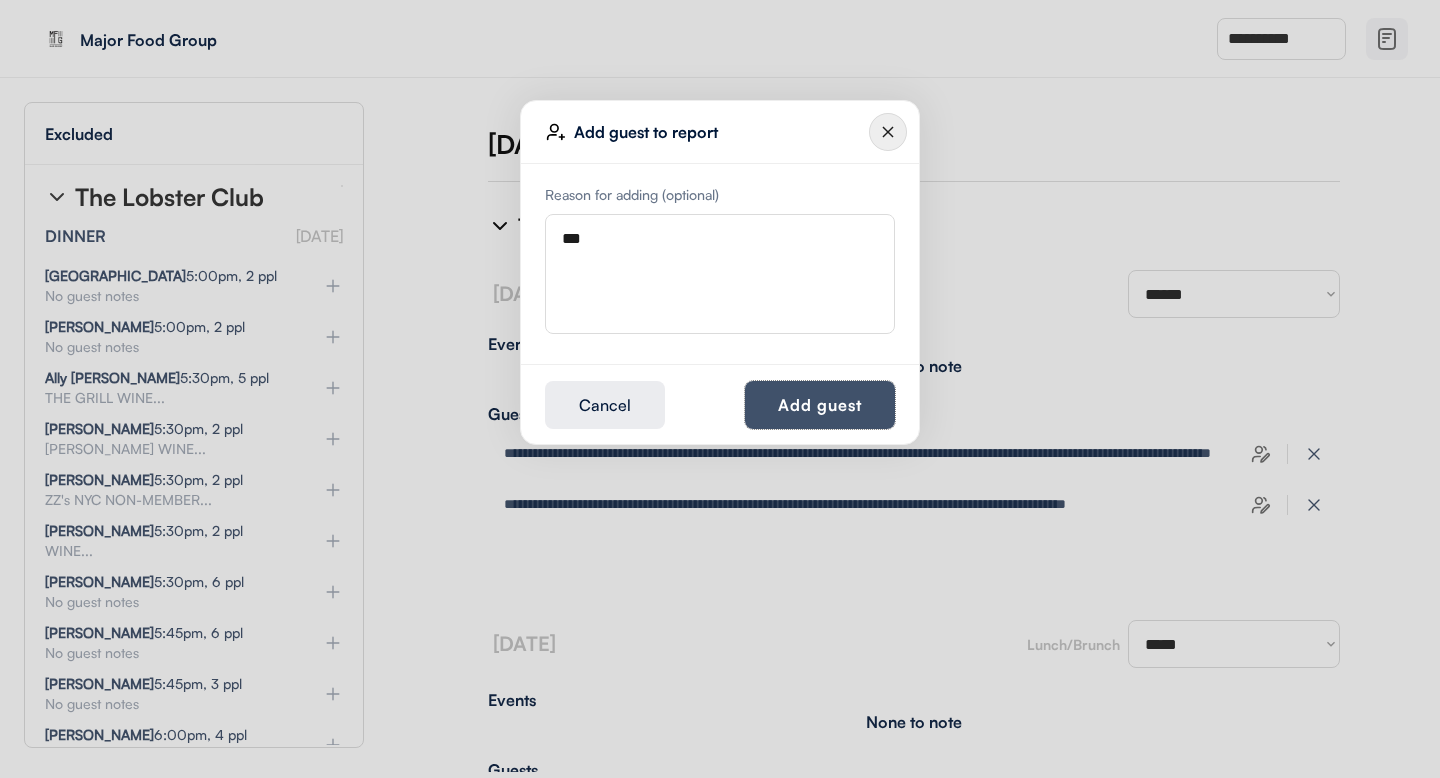 click on "Add guest" at bounding box center (820, 405) 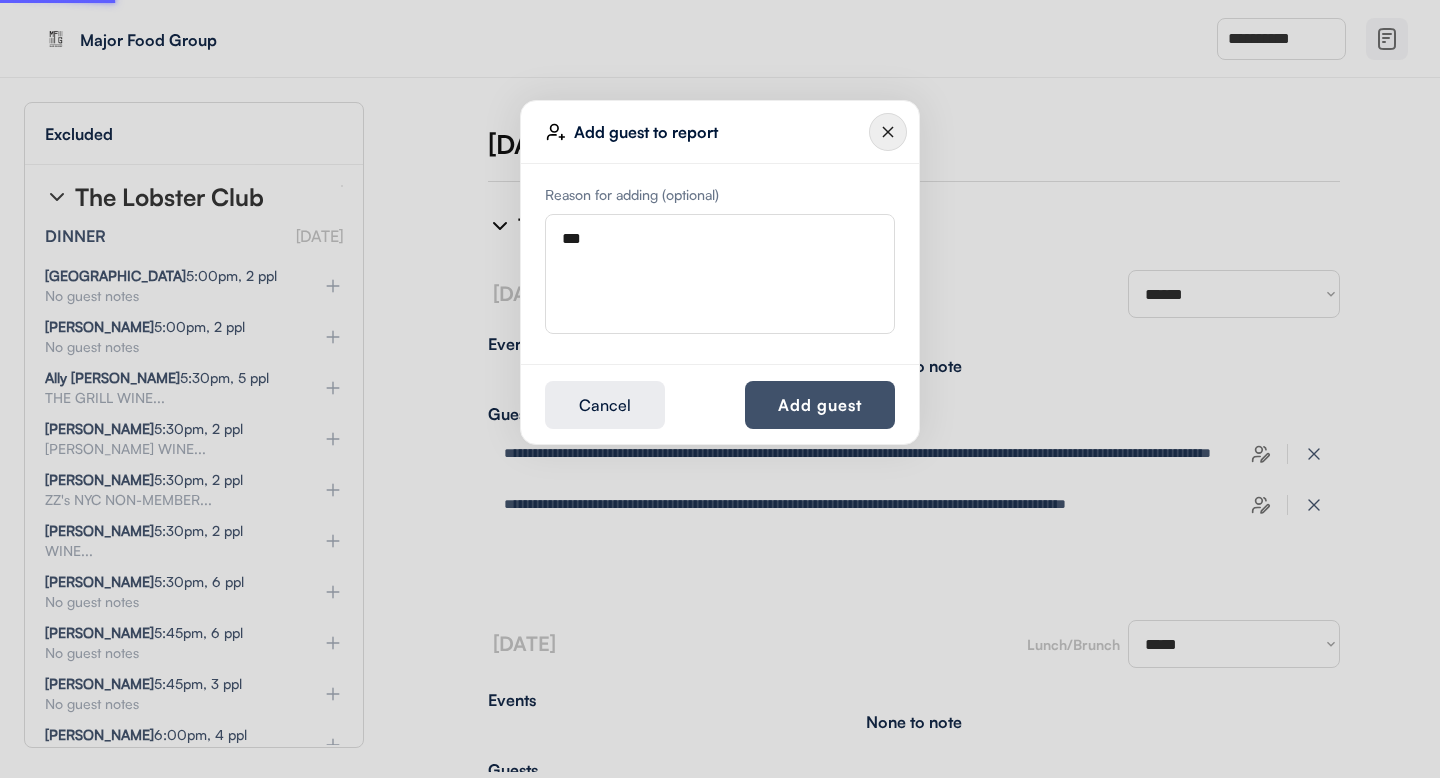type 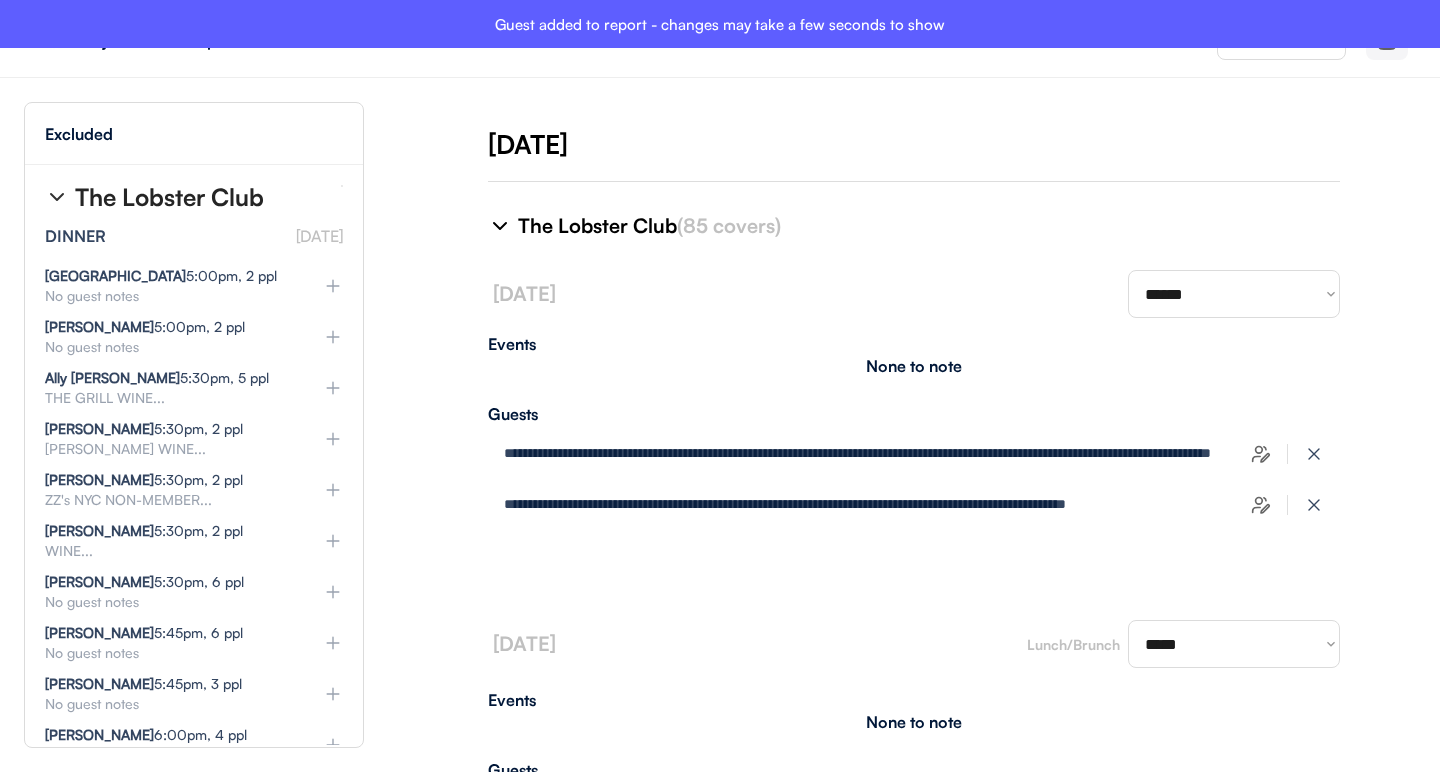 type on "**********" 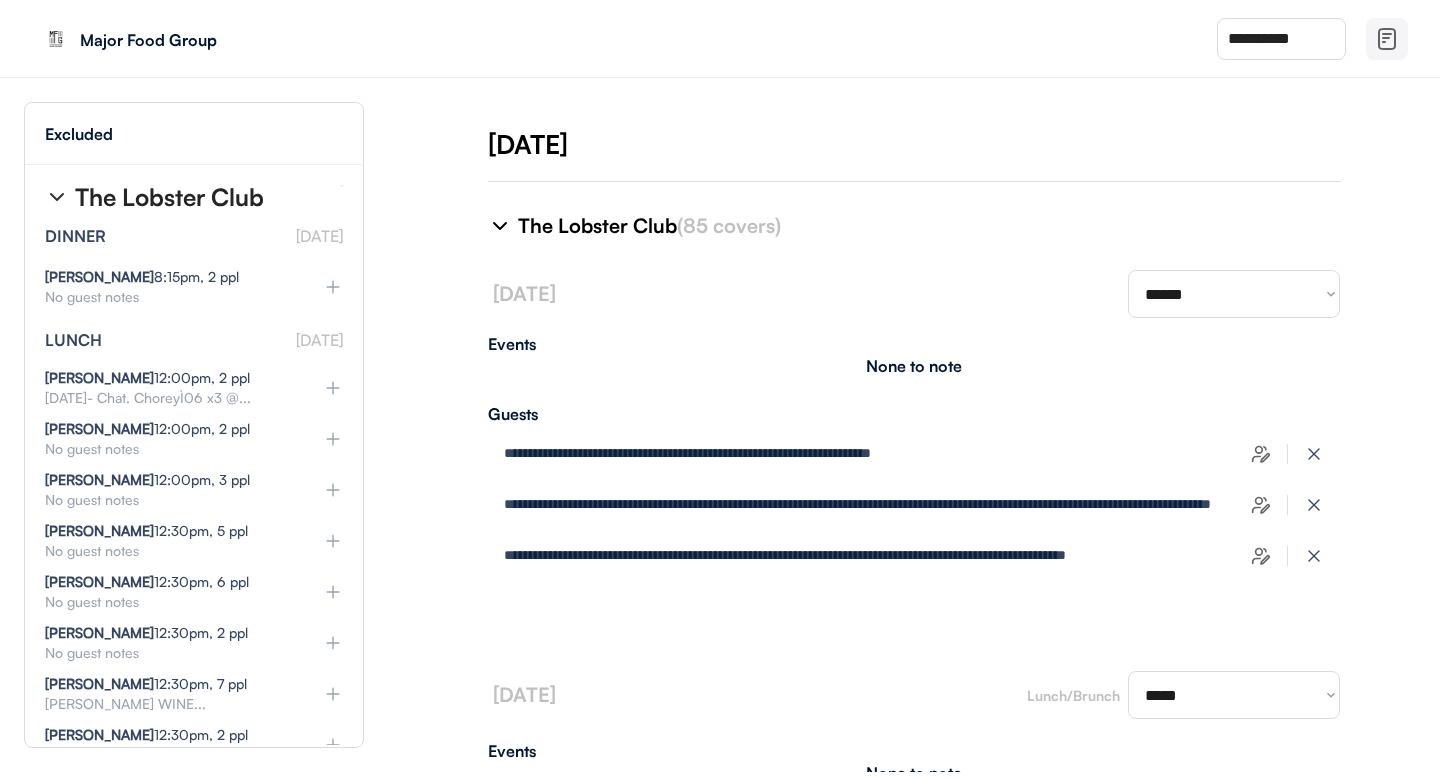 scroll, scrollTop: 13626, scrollLeft: 0, axis: vertical 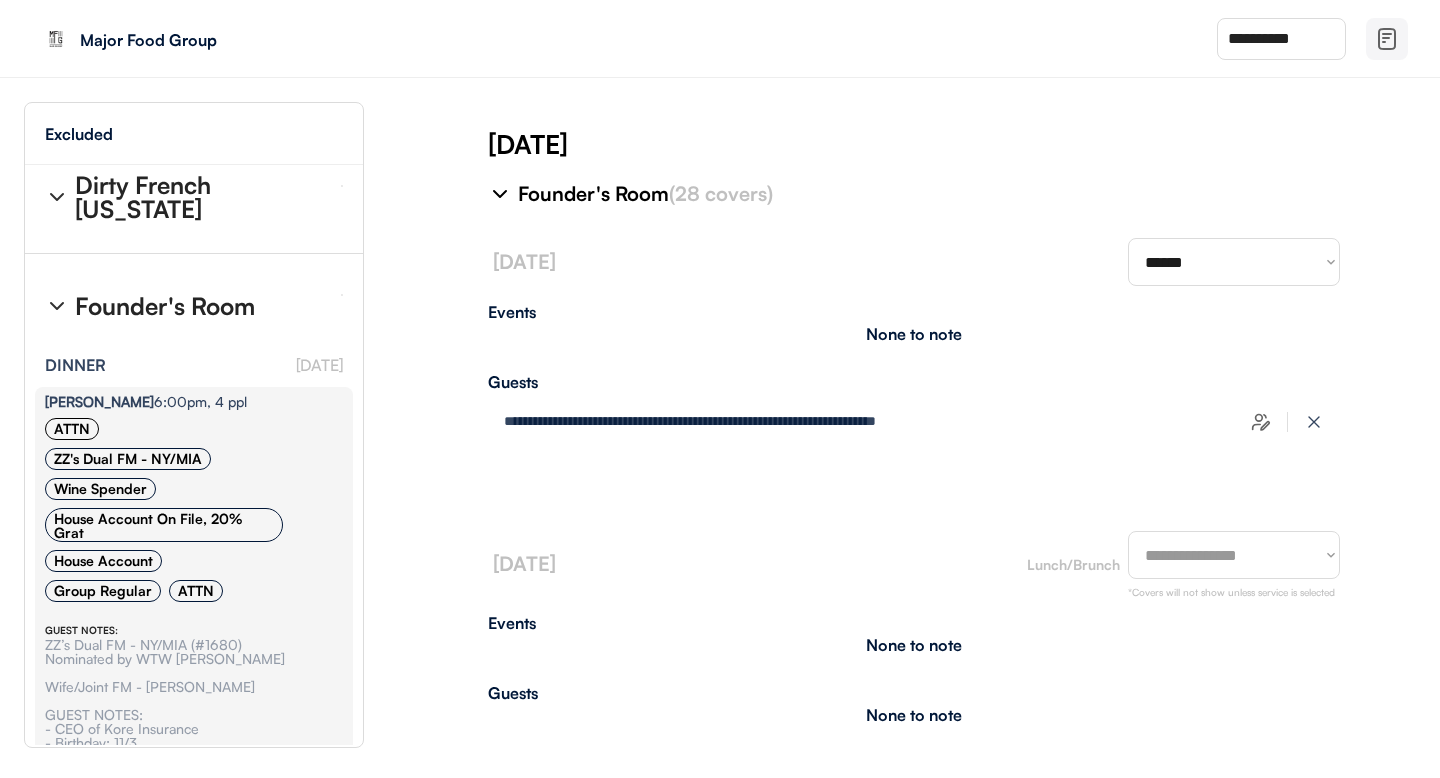 select on "********" 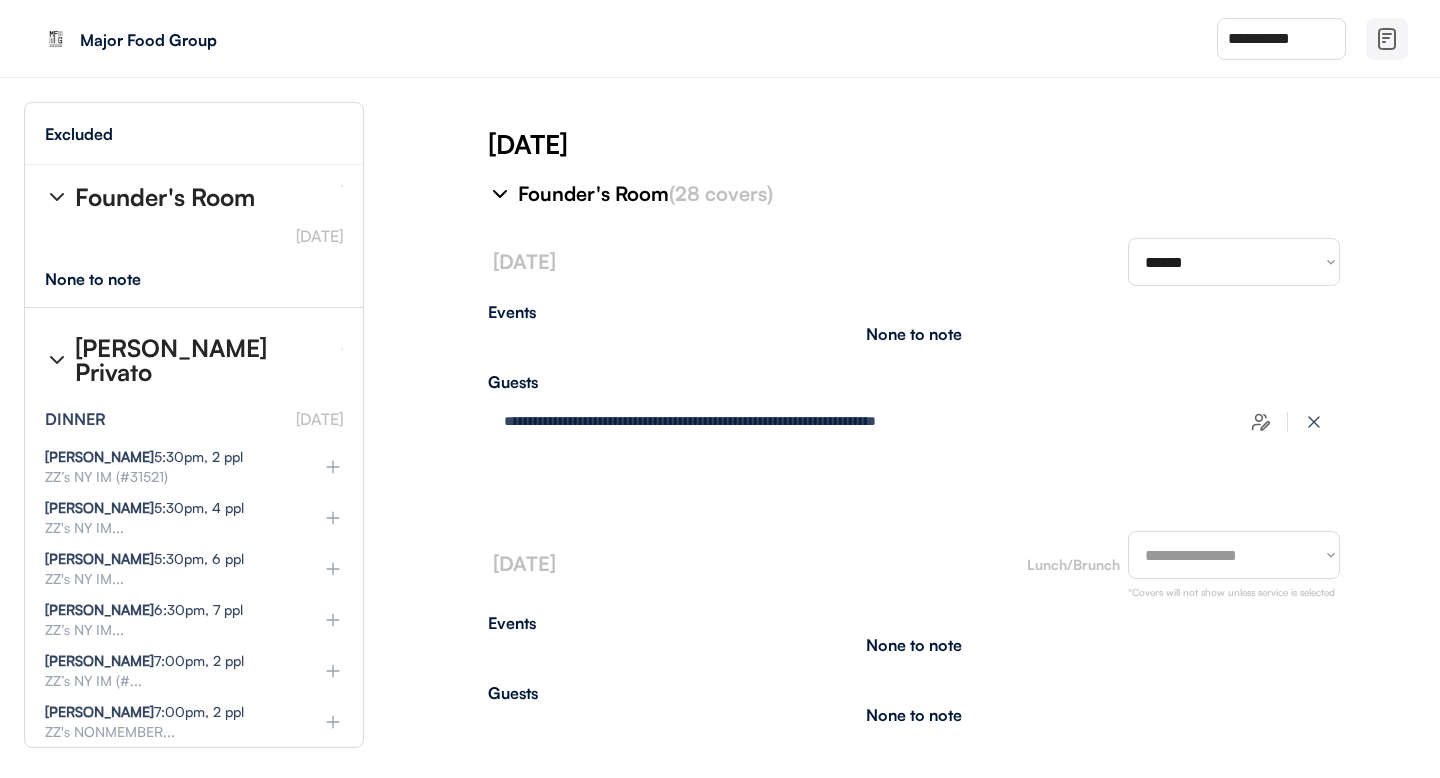 scroll, scrollTop: 15430, scrollLeft: 0, axis: vertical 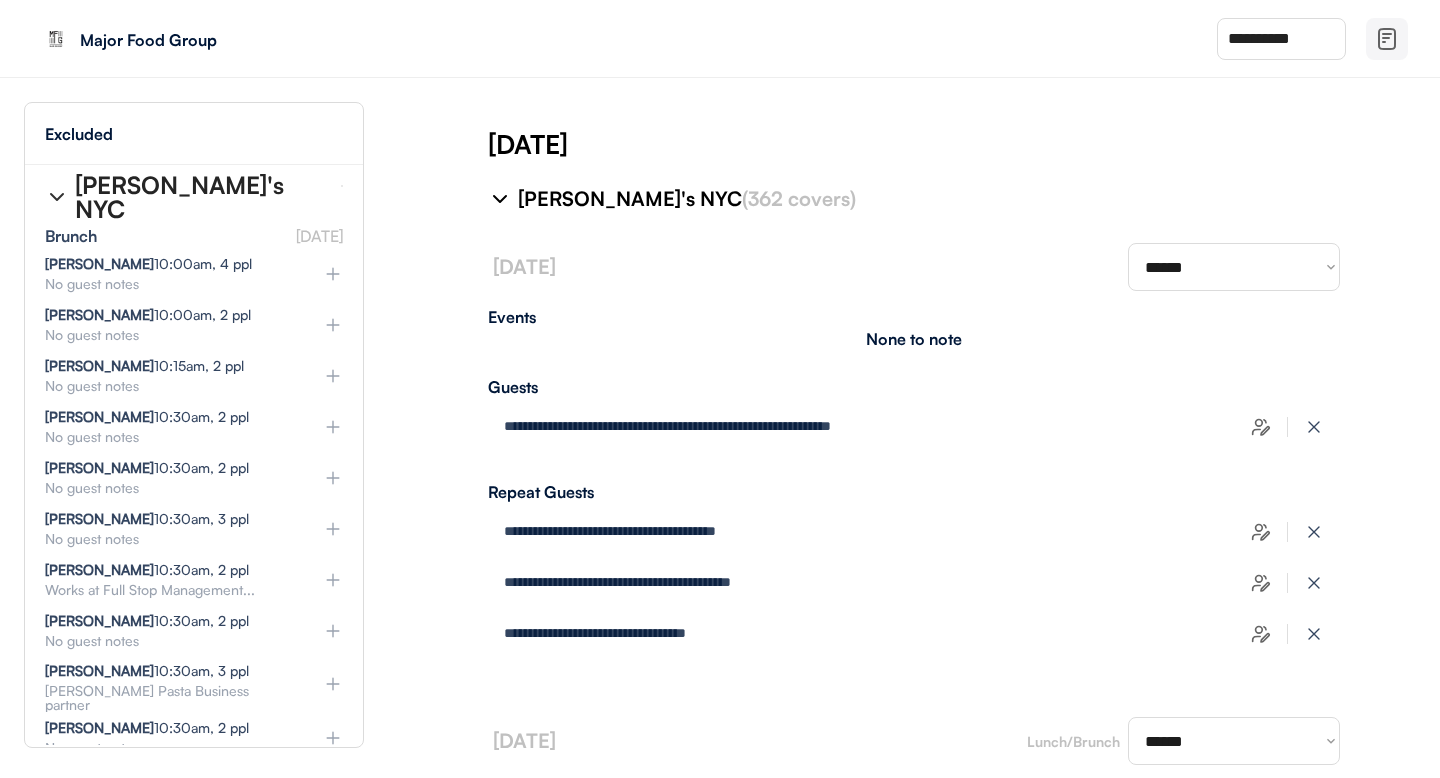 select on "********" 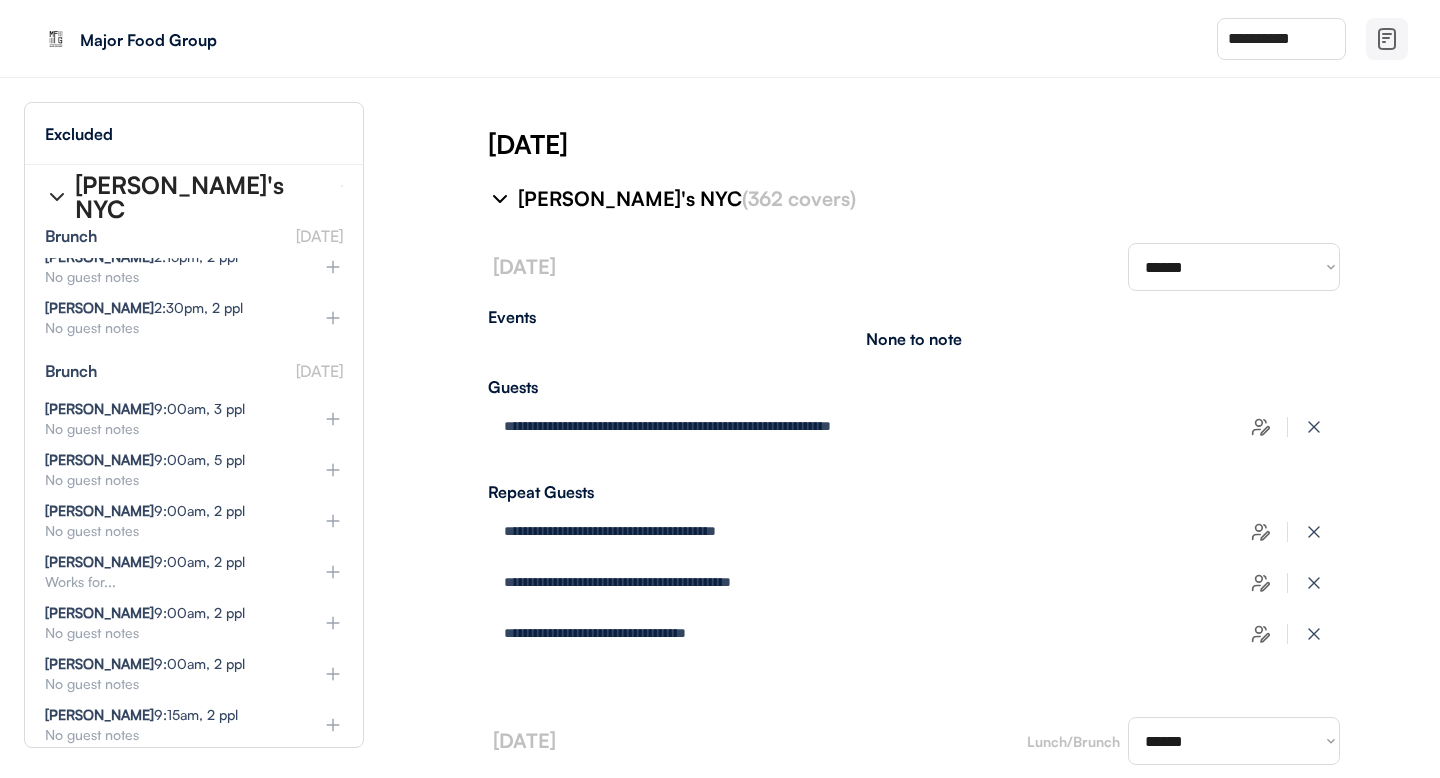 scroll, scrollTop: 24222, scrollLeft: 0, axis: vertical 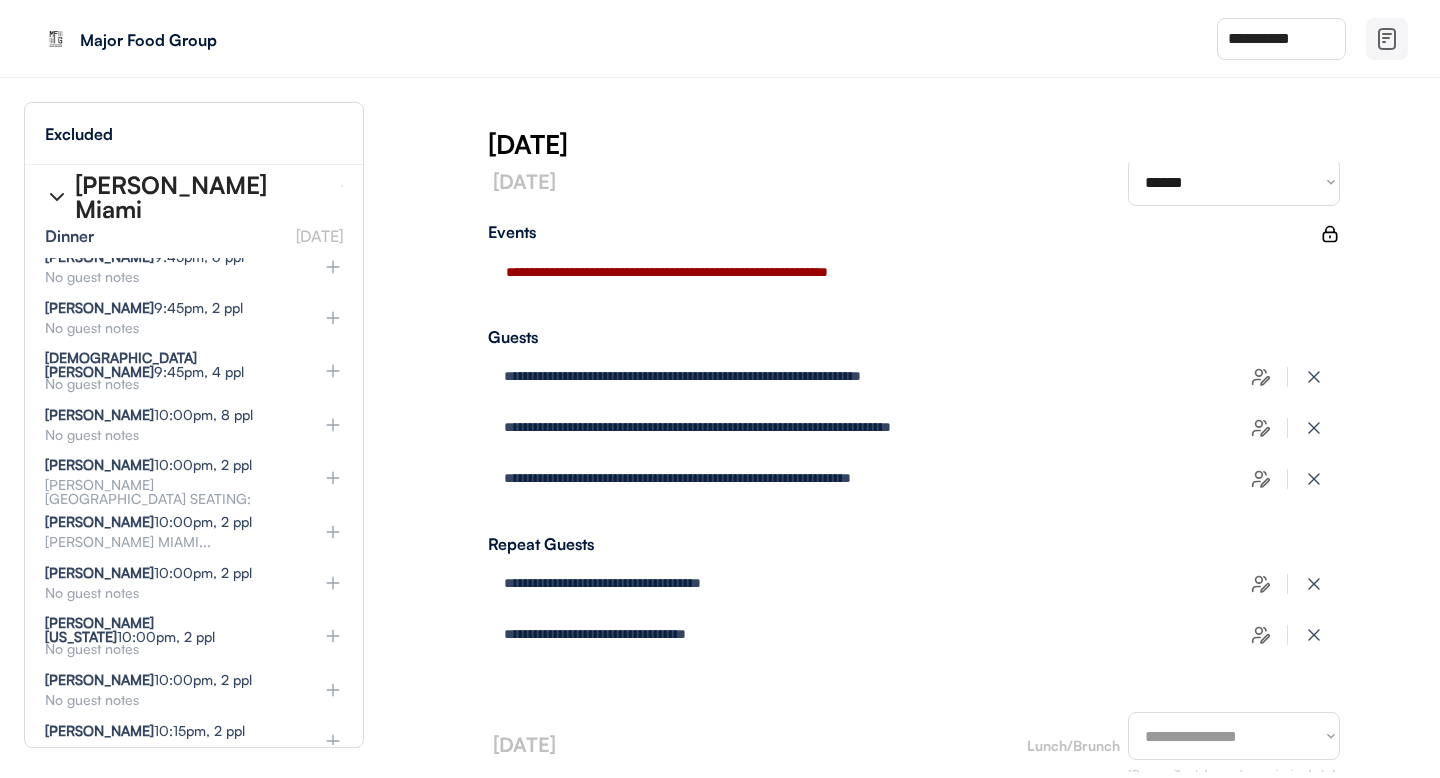 click 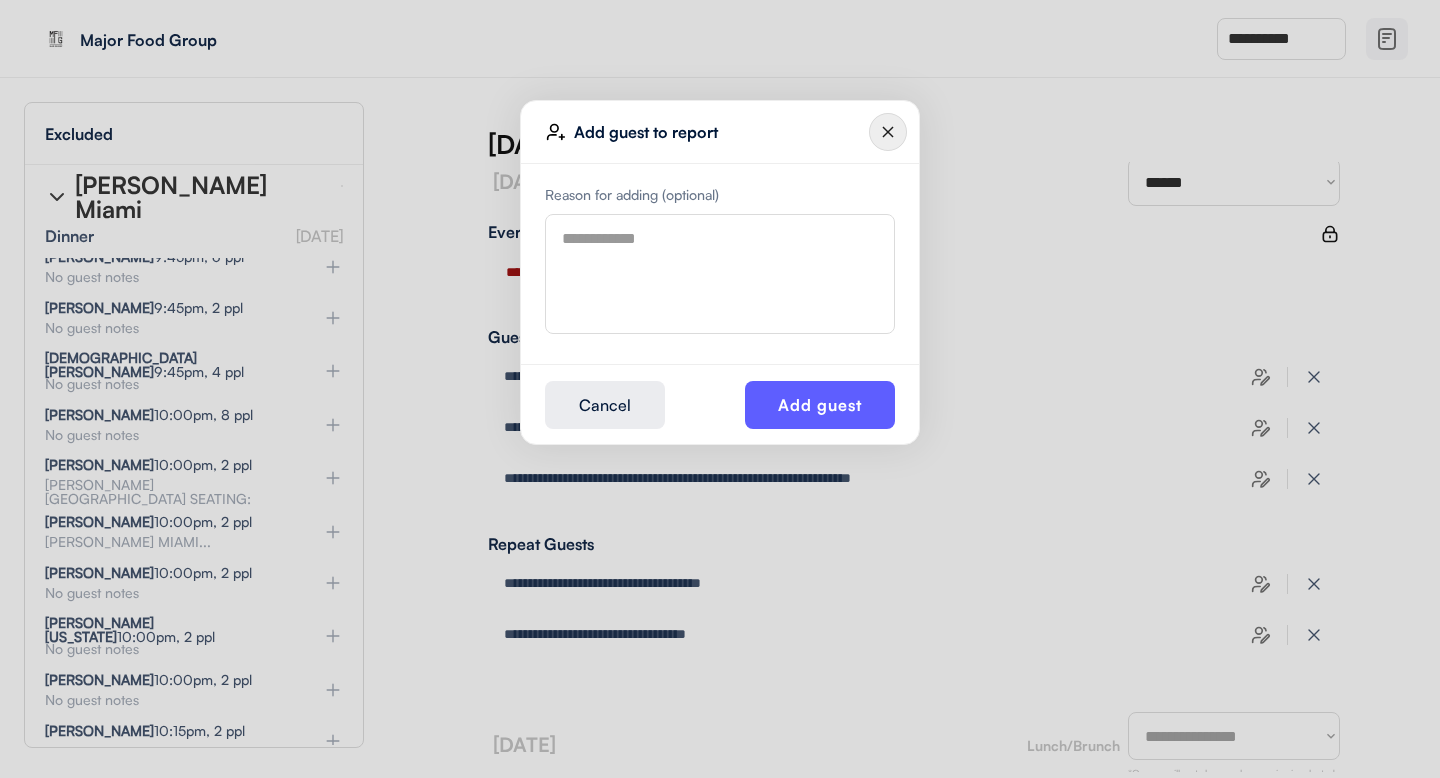 click at bounding box center [720, 274] 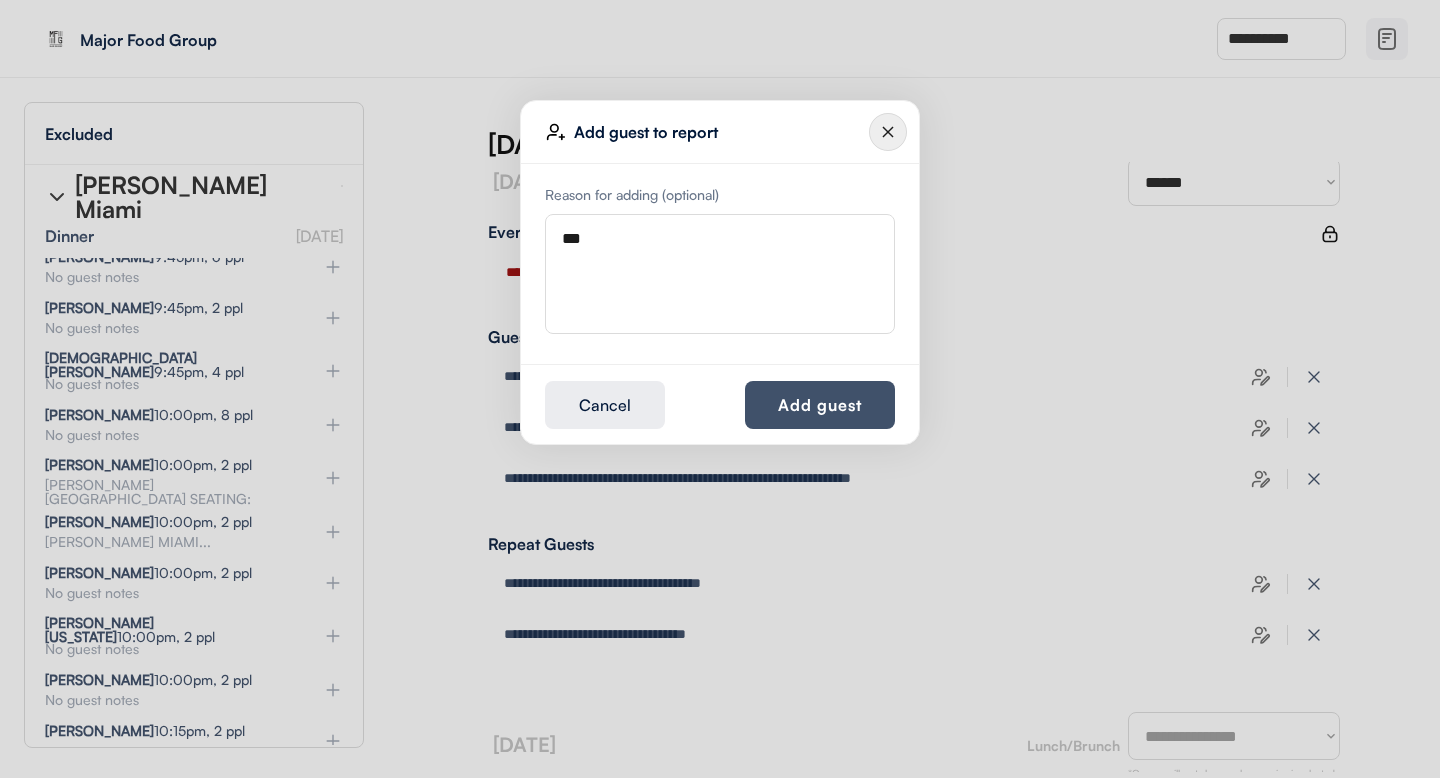 click on "Add guest" at bounding box center (820, 405) 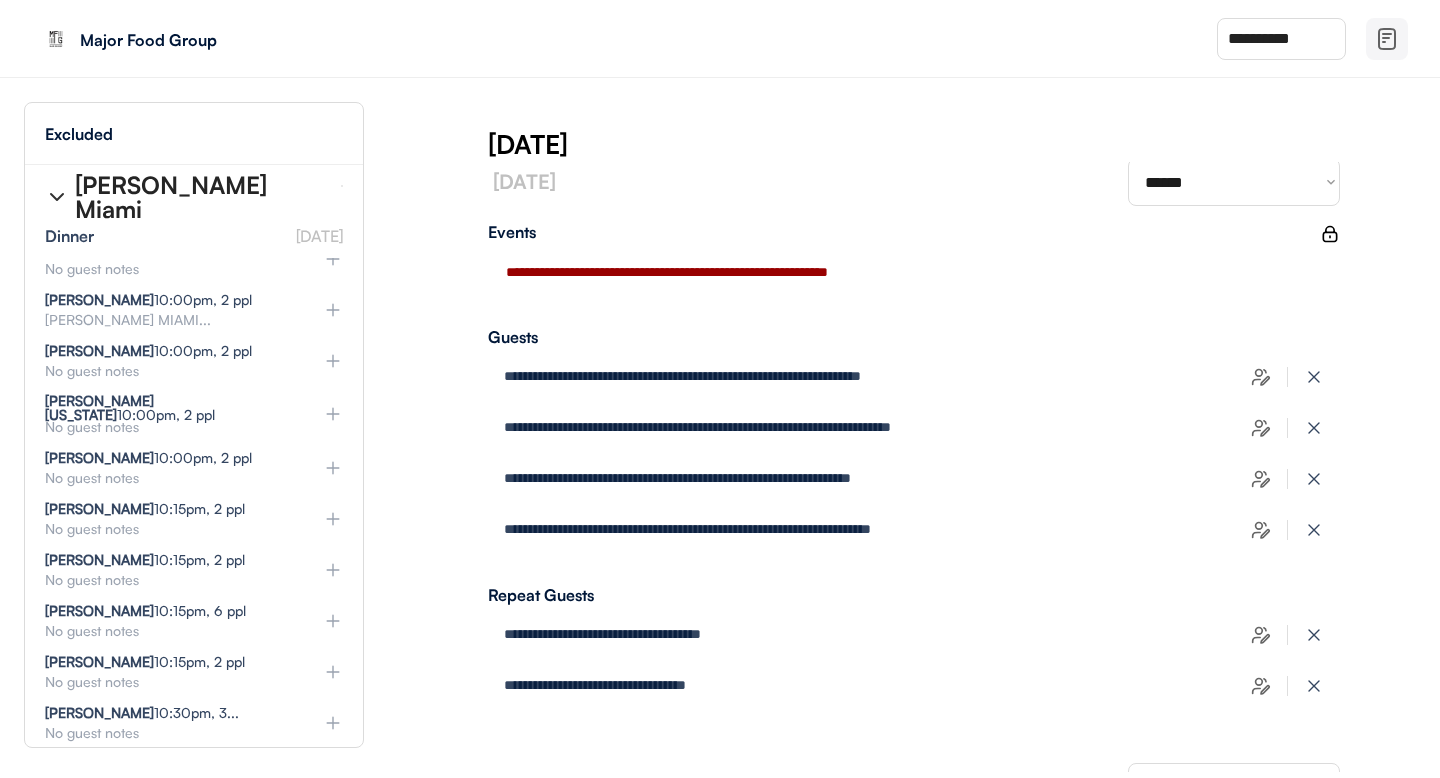 scroll, scrollTop: 33848, scrollLeft: 0, axis: vertical 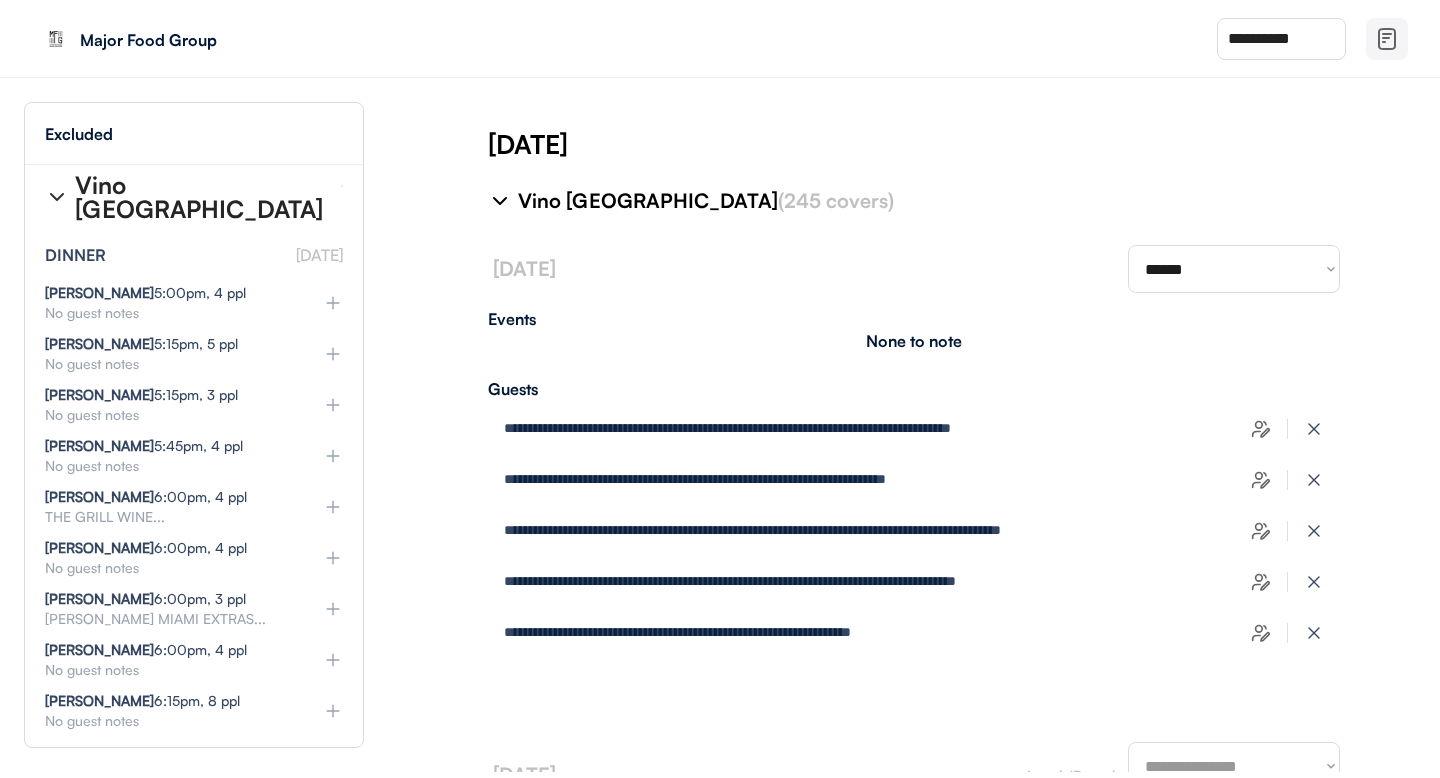 click 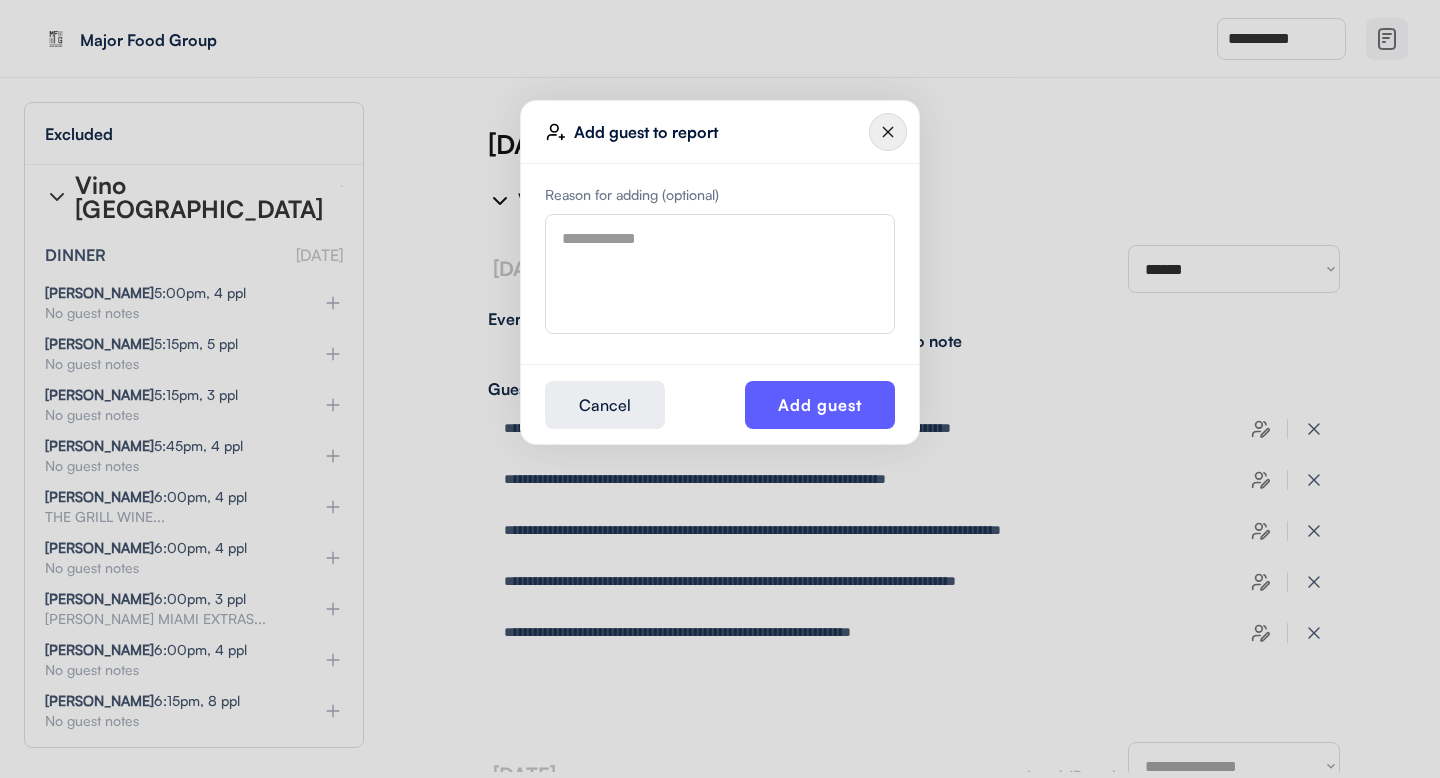 click at bounding box center [720, 274] 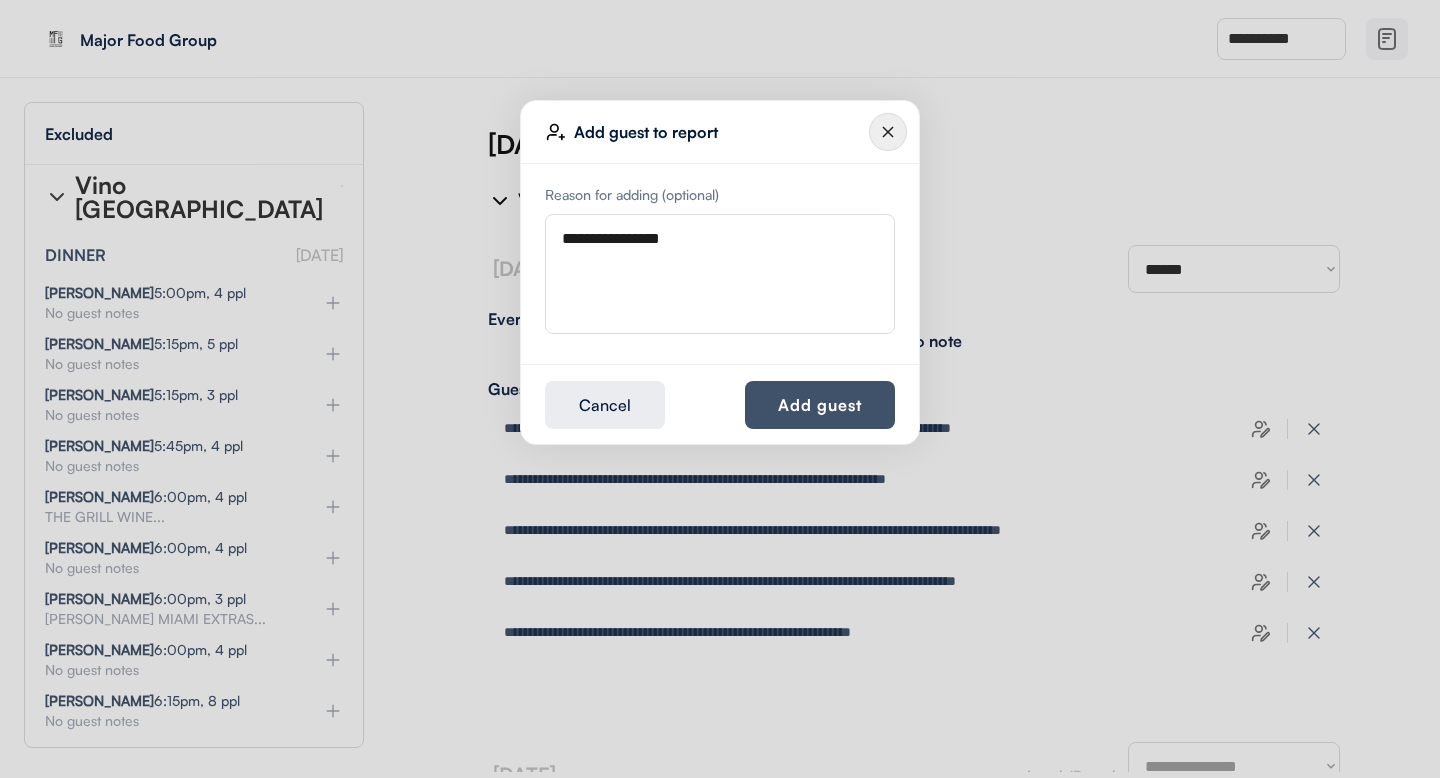 type on "**********" 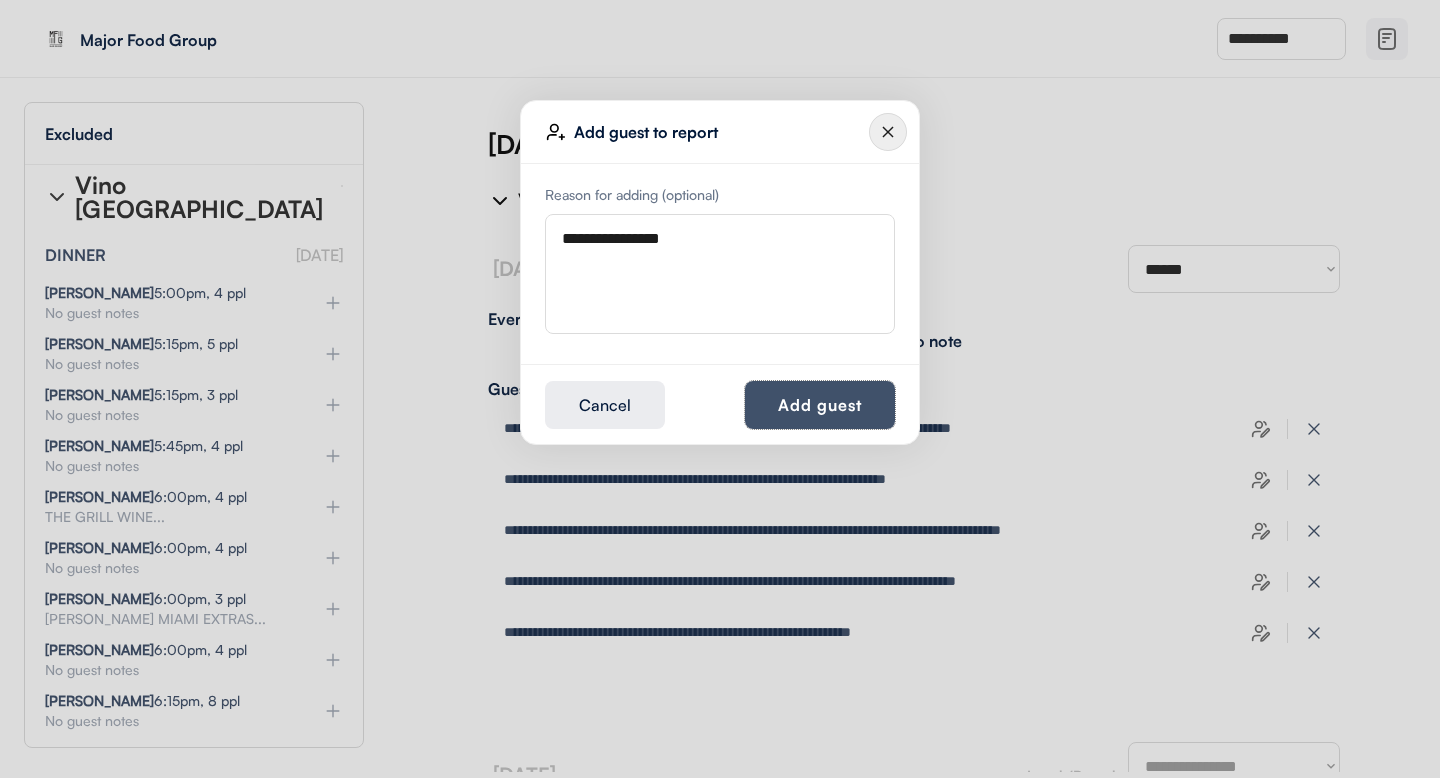 click on "Add guest" at bounding box center (820, 405) 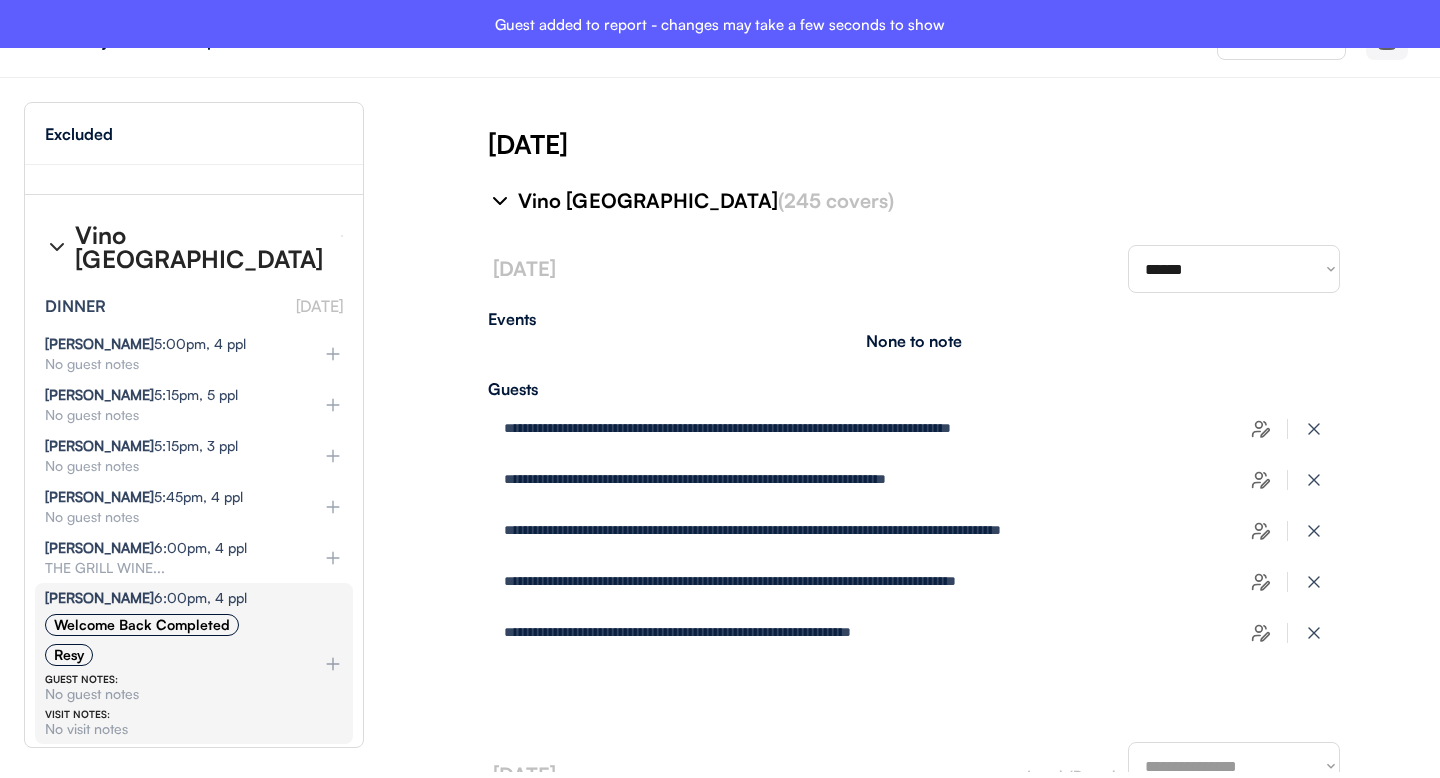 scroll, scrollTop: 35071, scrollLeft: 0, axis: vertical 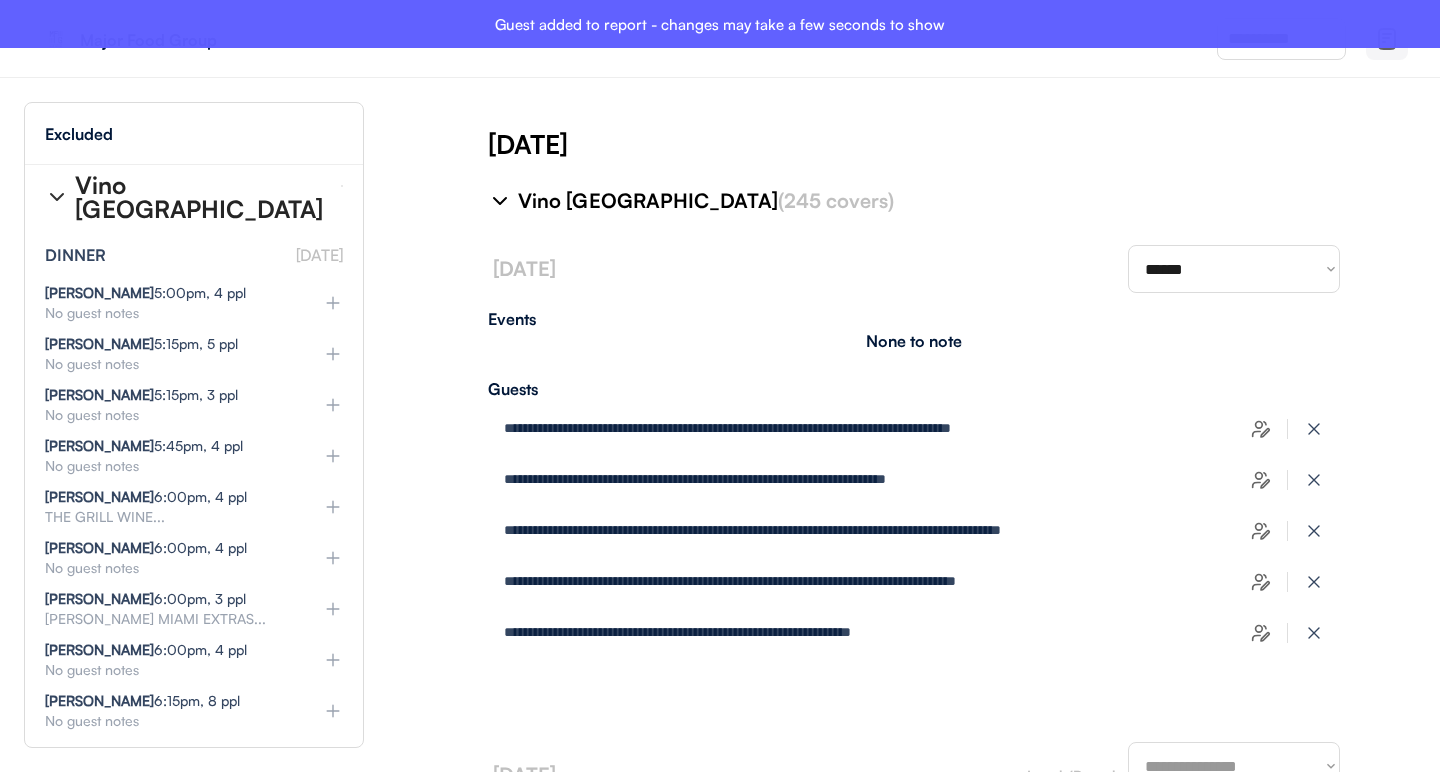 type on "**********" 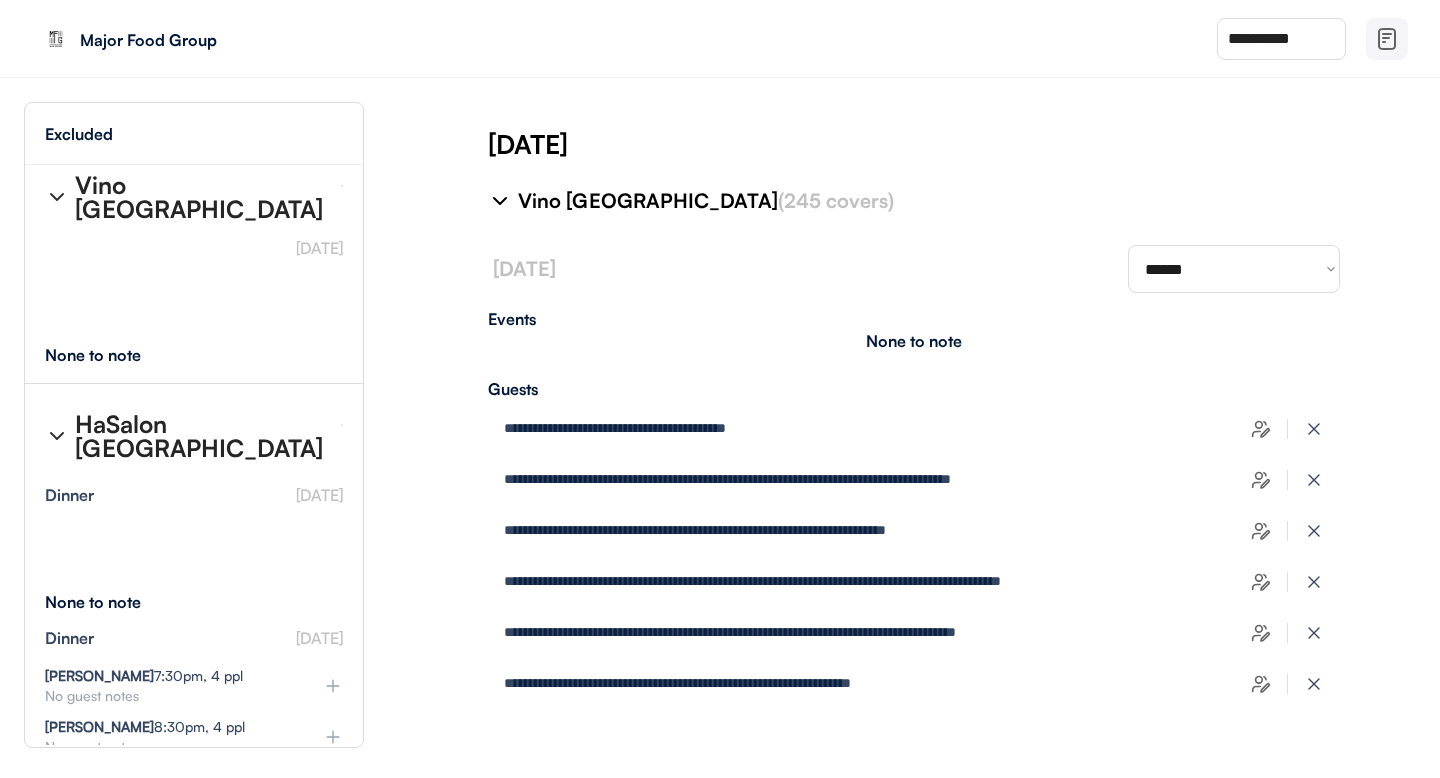 scroll, scrollTop: 38355, scrollLeft: 0, axis: vertical 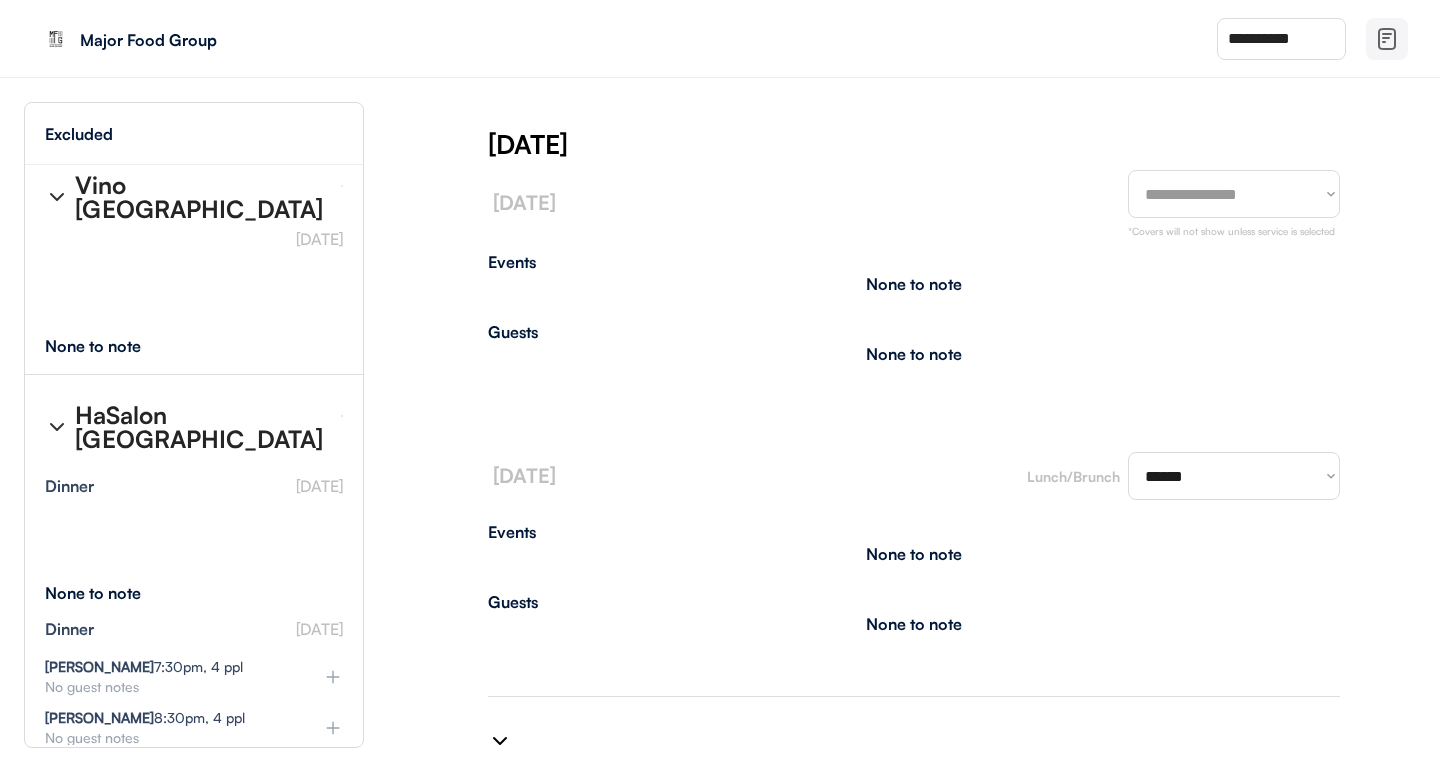 type on "**********" 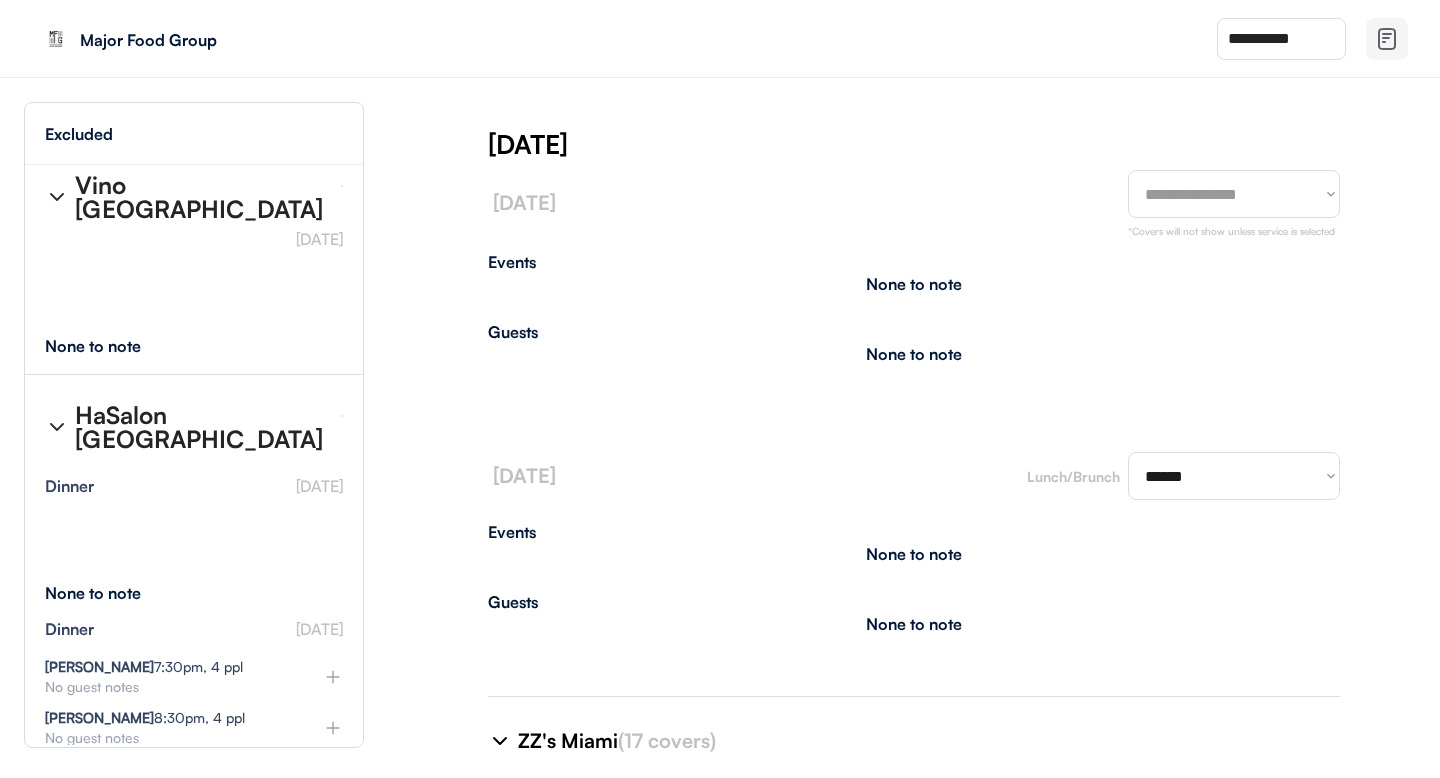 type on "**********" 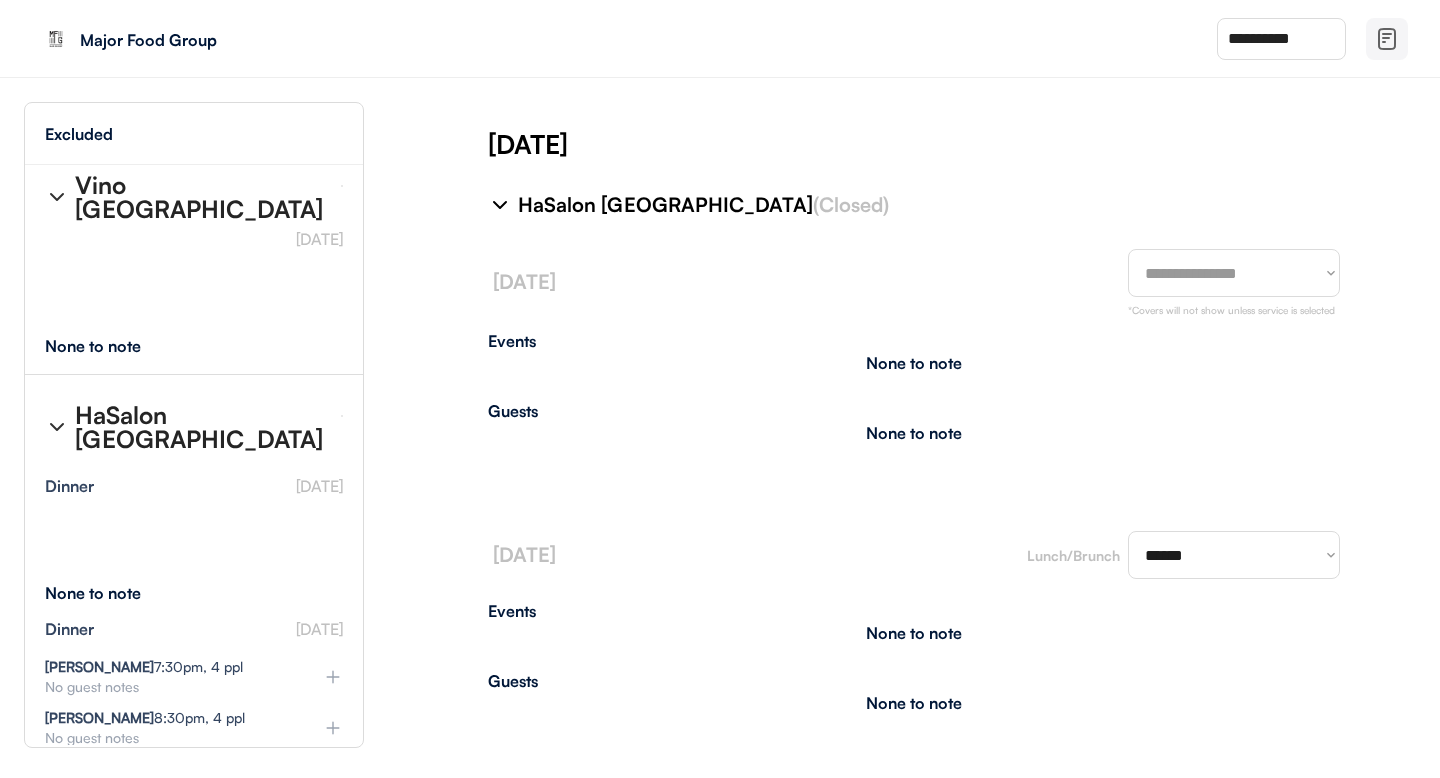 scroll, scrollTop: 8857, scrollLeft: 0, axis: vertical 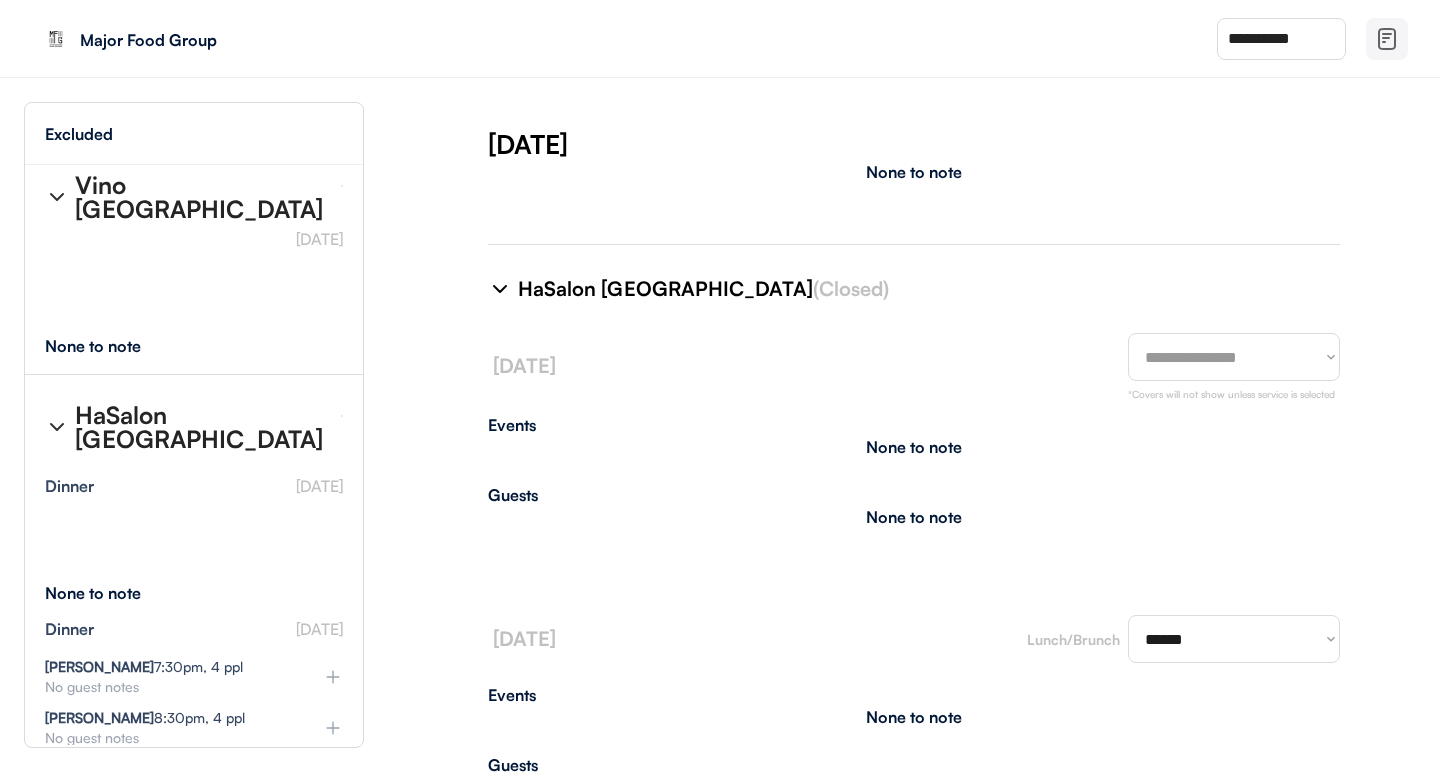 select on "********" 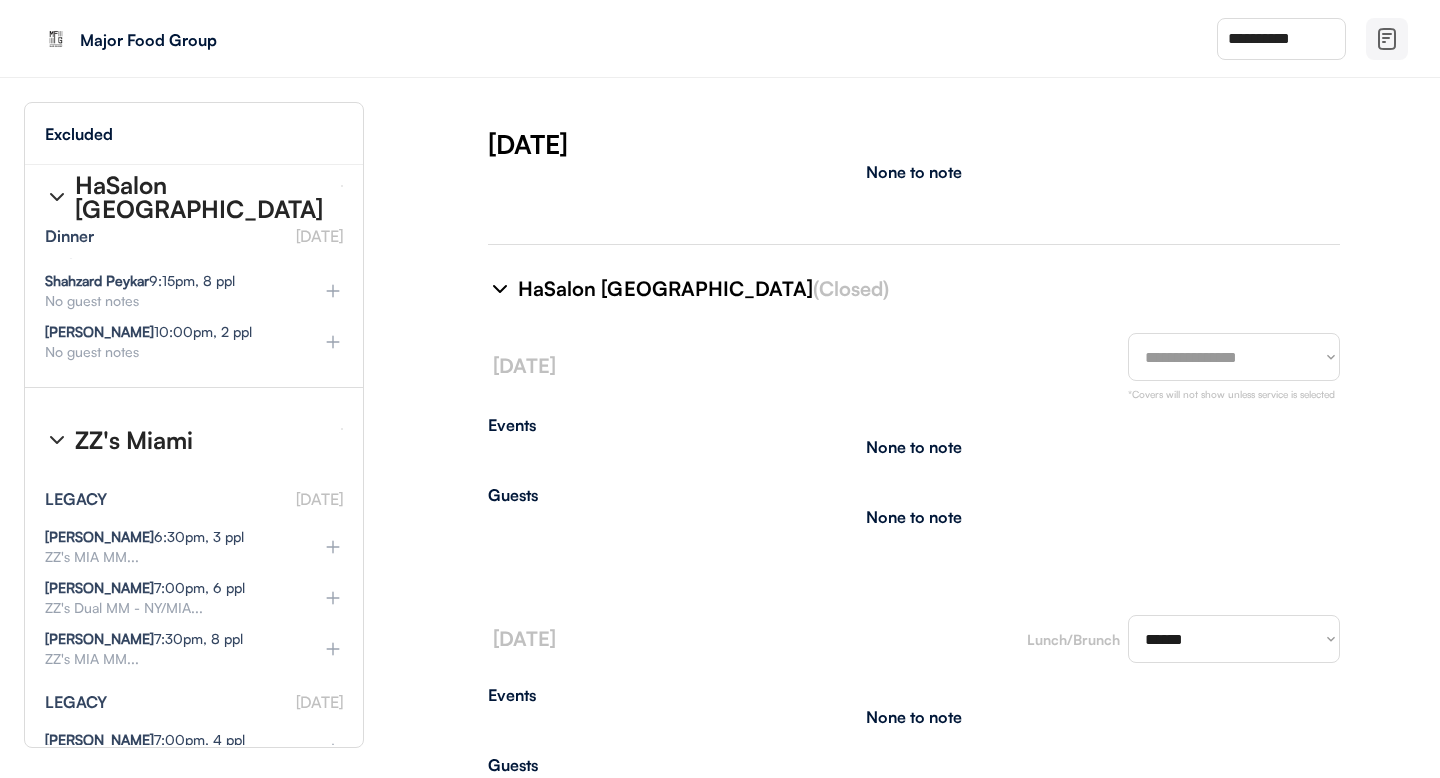 scroll, scrollTop: 39014, scrollLeft: 0, axis: vertical 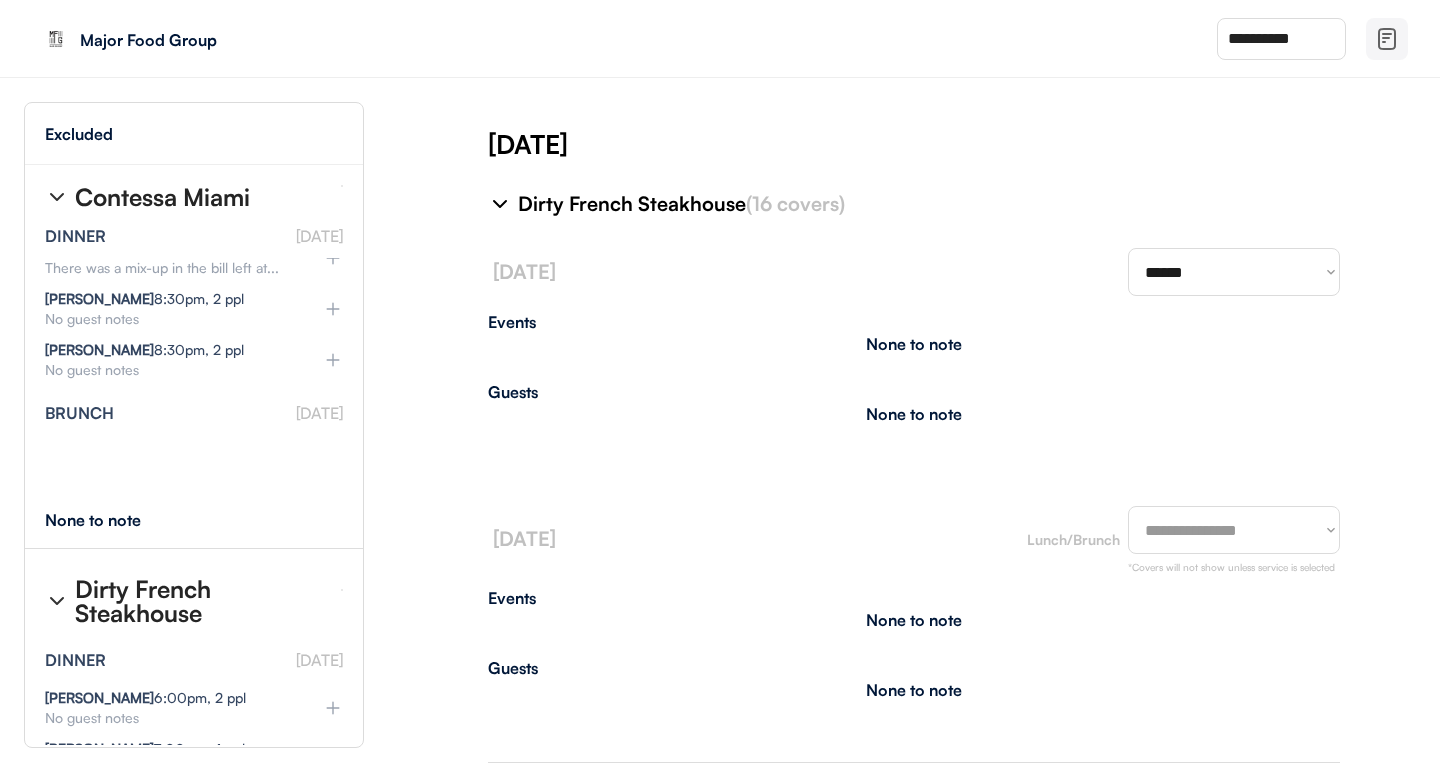 select on "********" 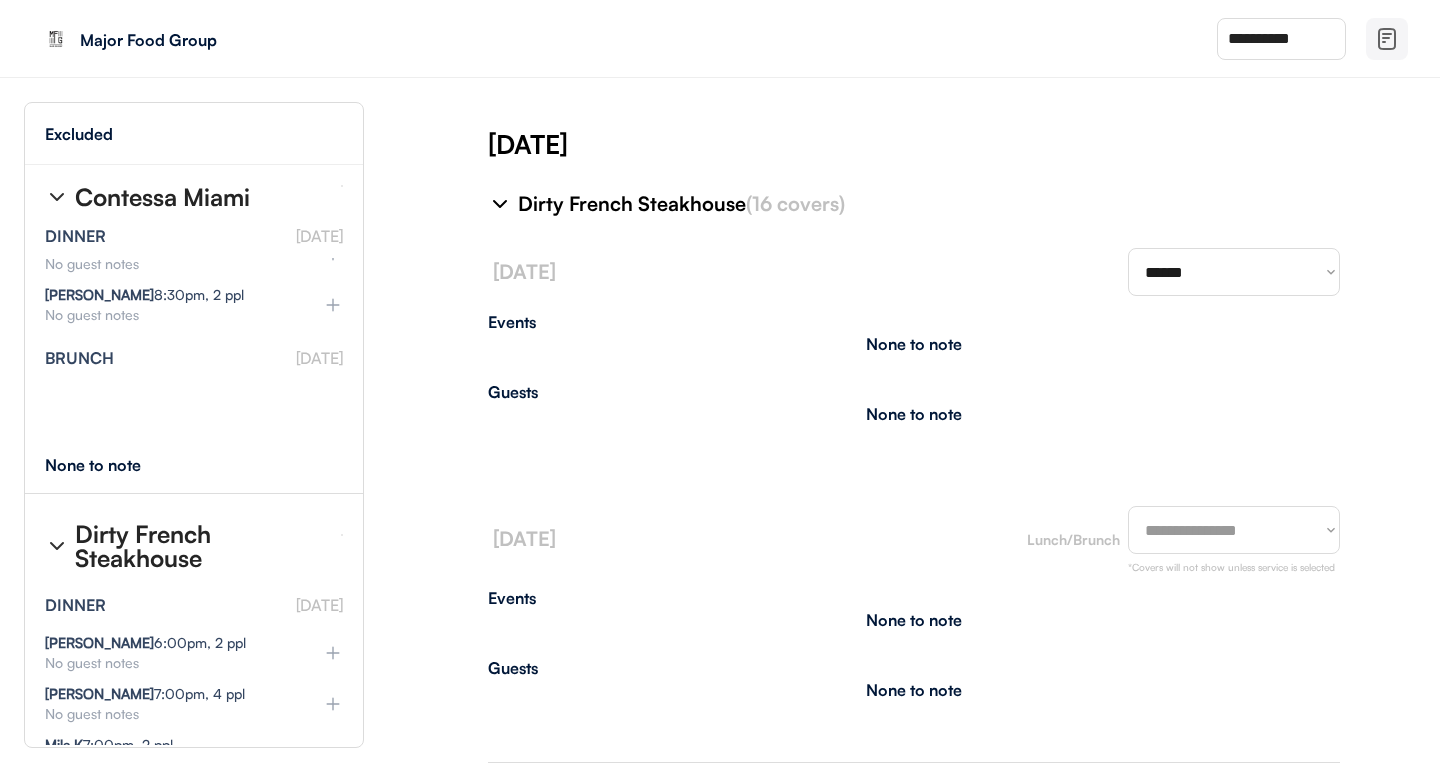select on "********" 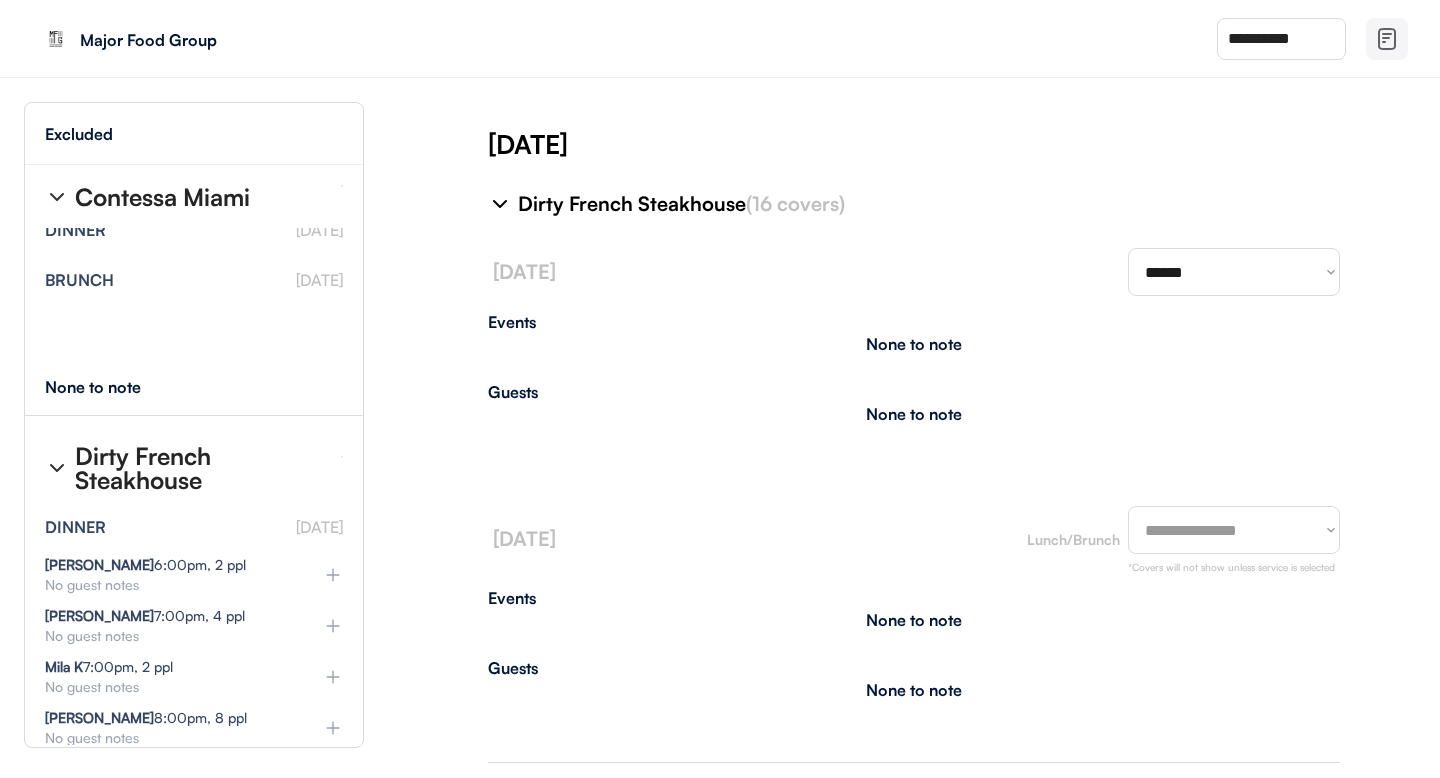 scroll, scrollTop: 40254, scrollLeft: 0, axis: vertical 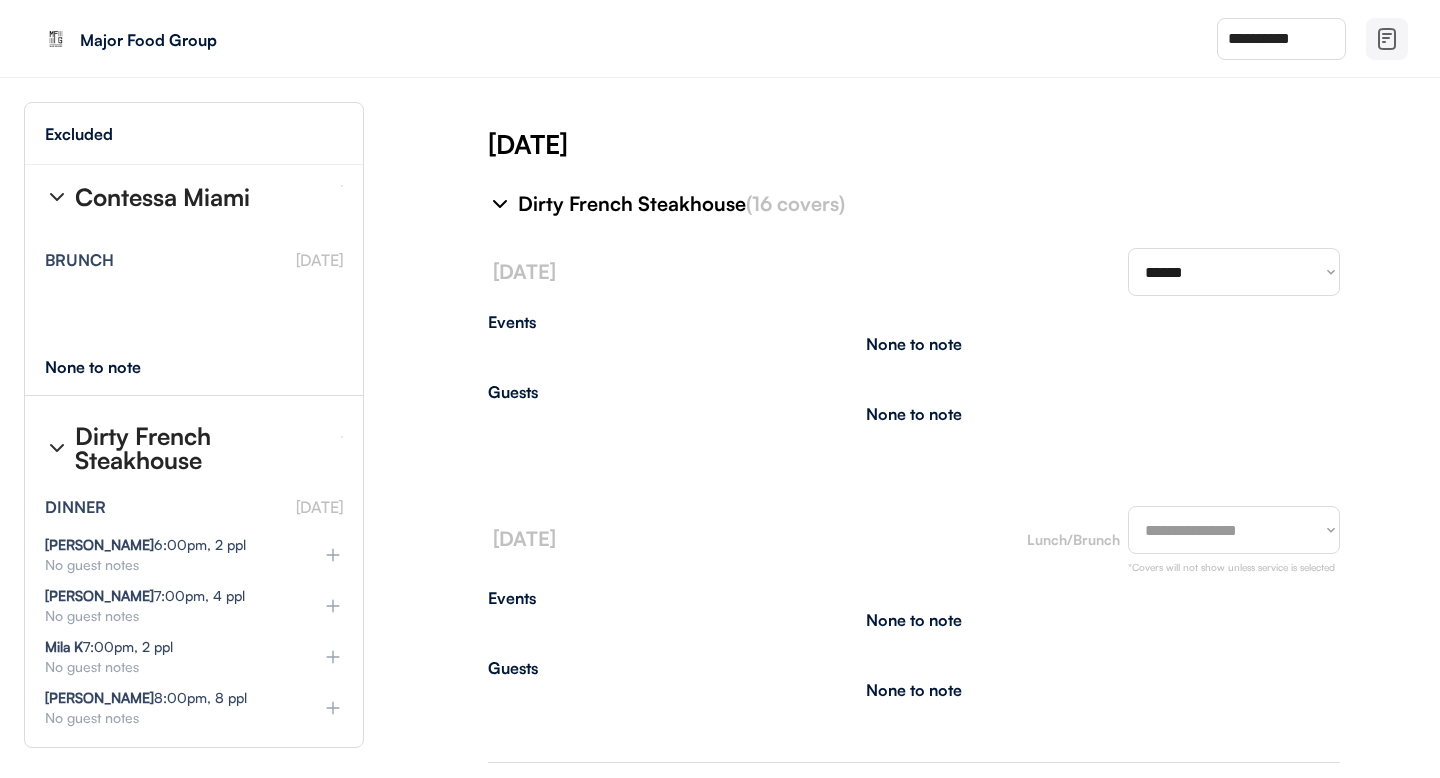 select on "********" 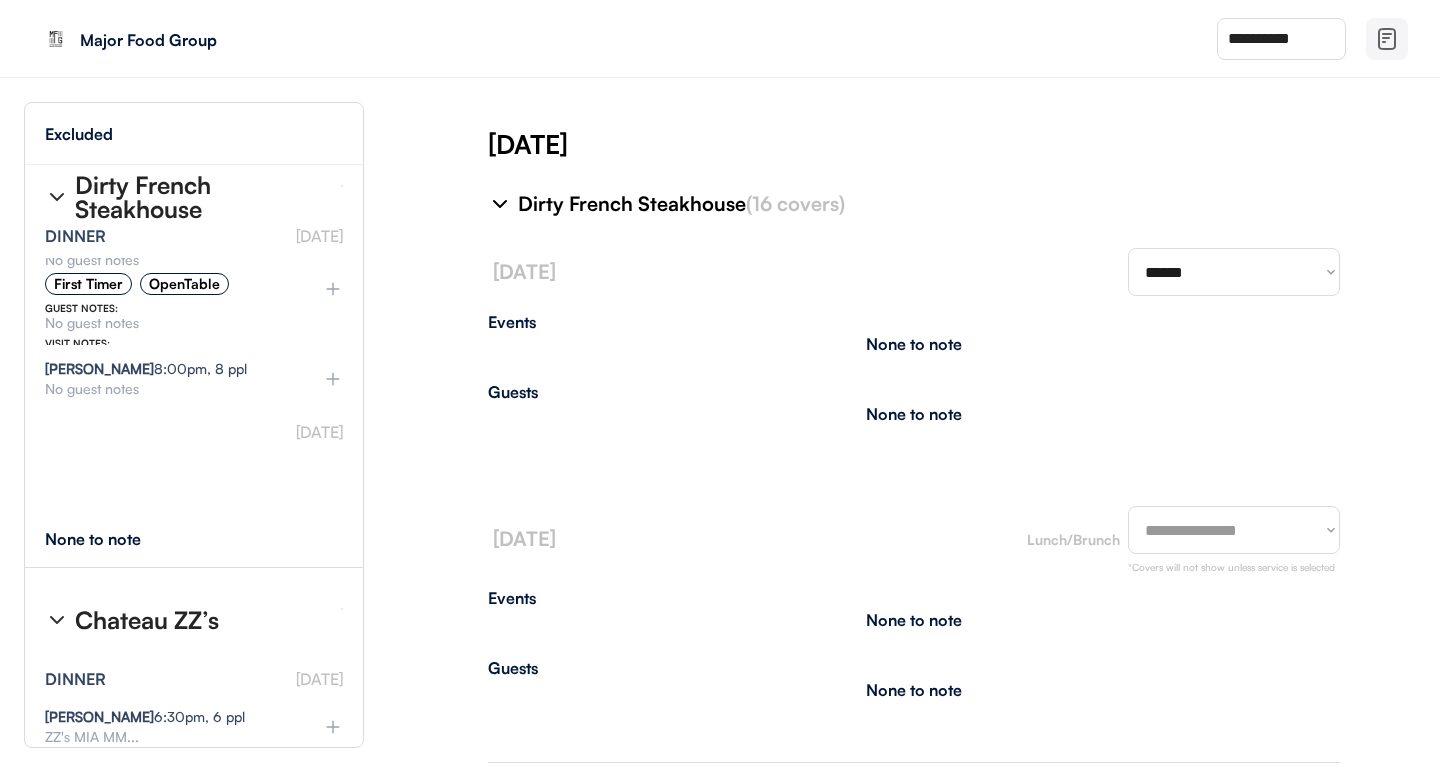 scroll, scrollTop: 40786, scrollLeft: 0, axis: vertical 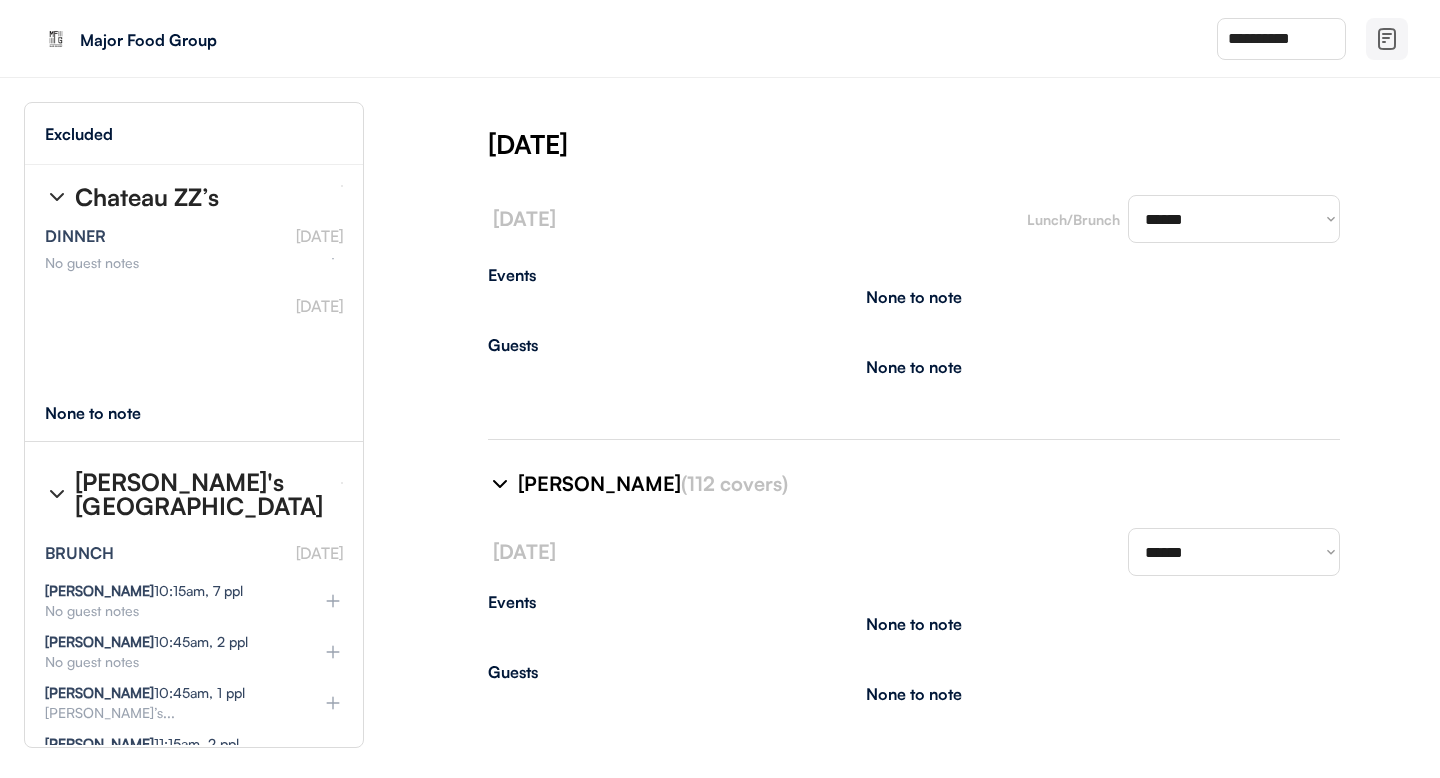 select on "********" 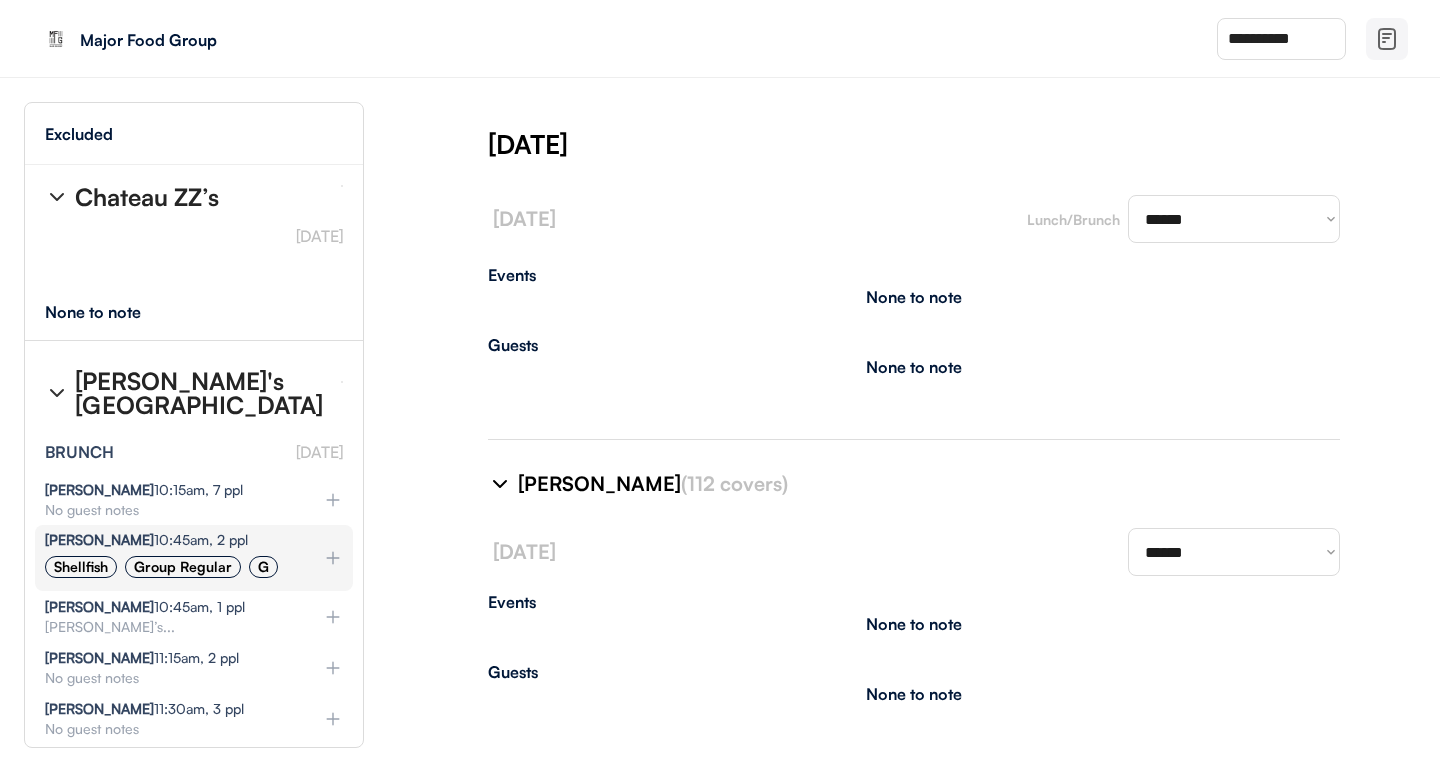 select on "********" 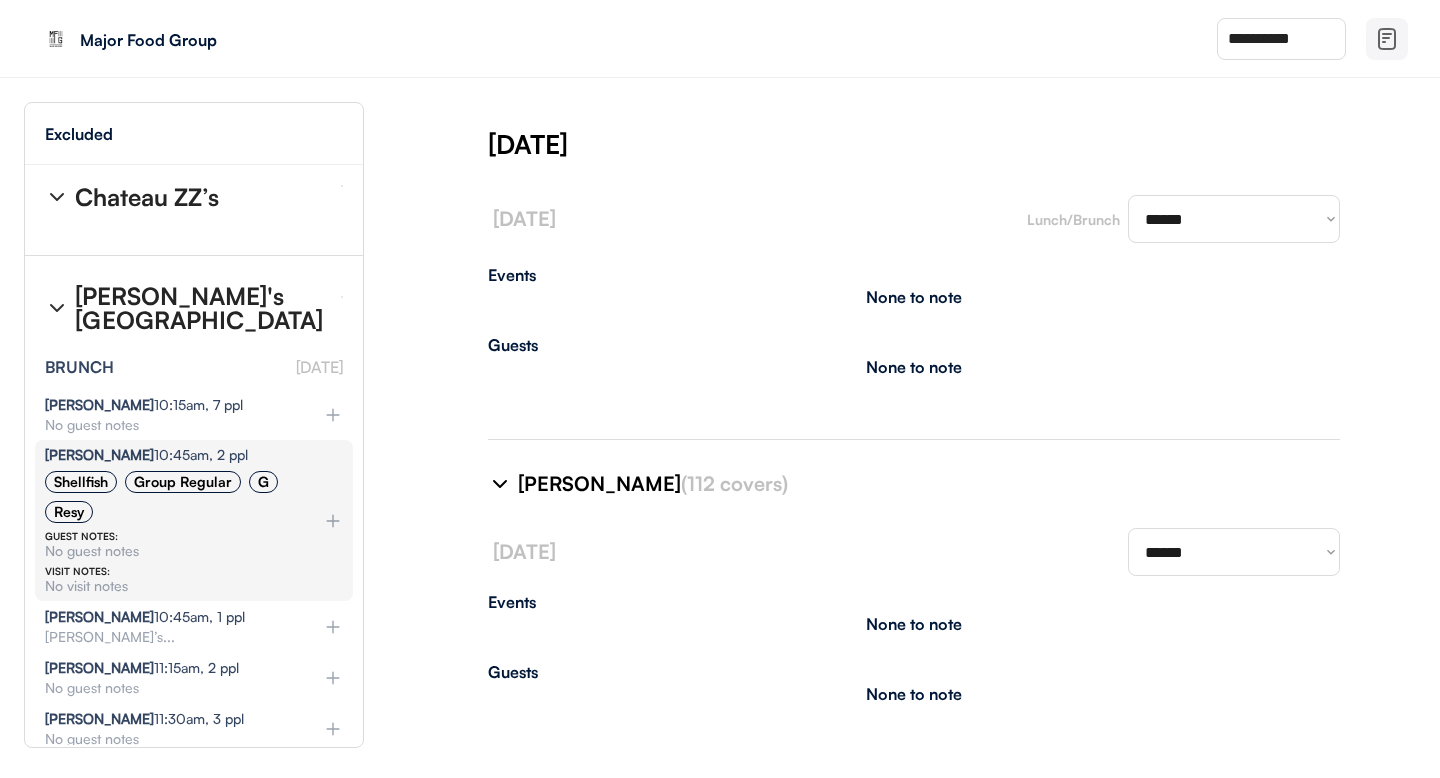 type on "**********" 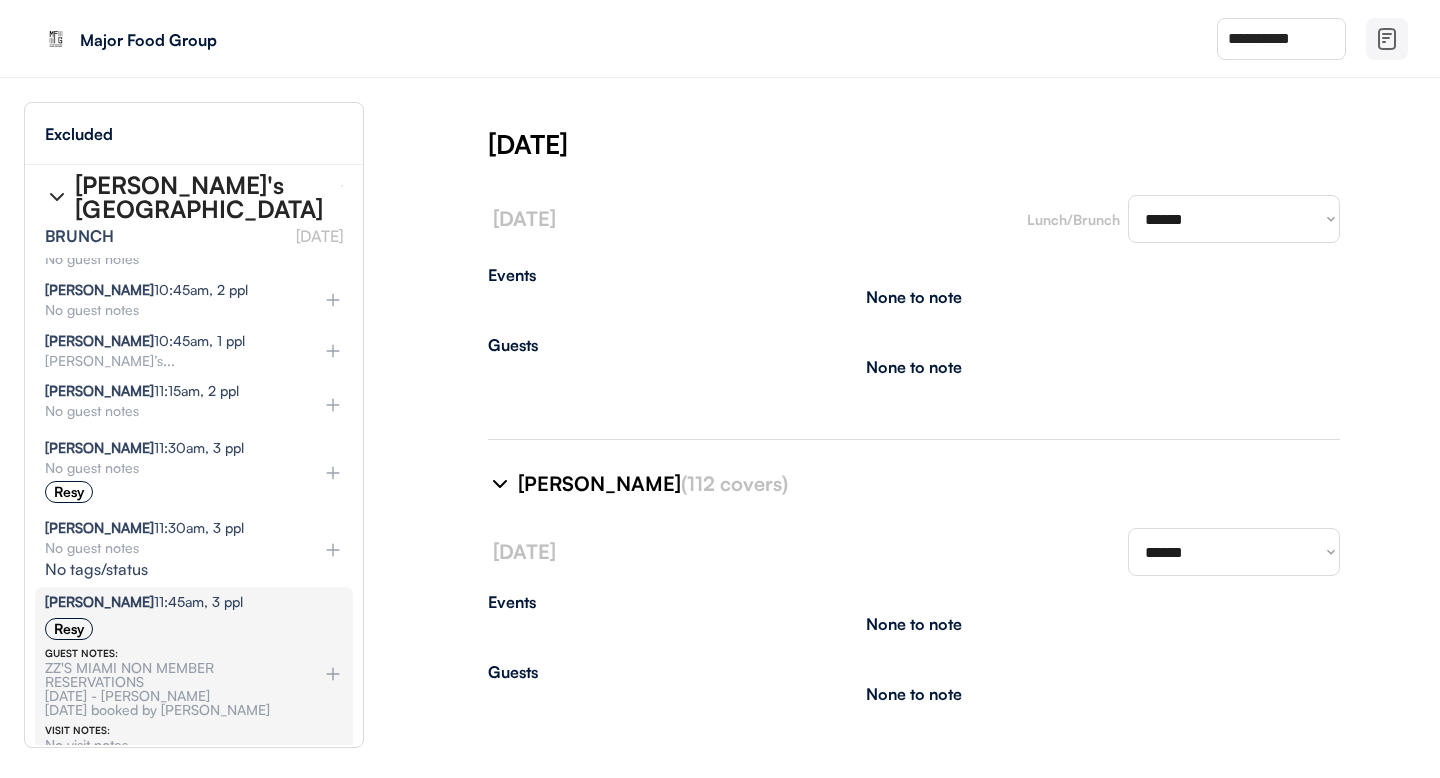 select on "**********" 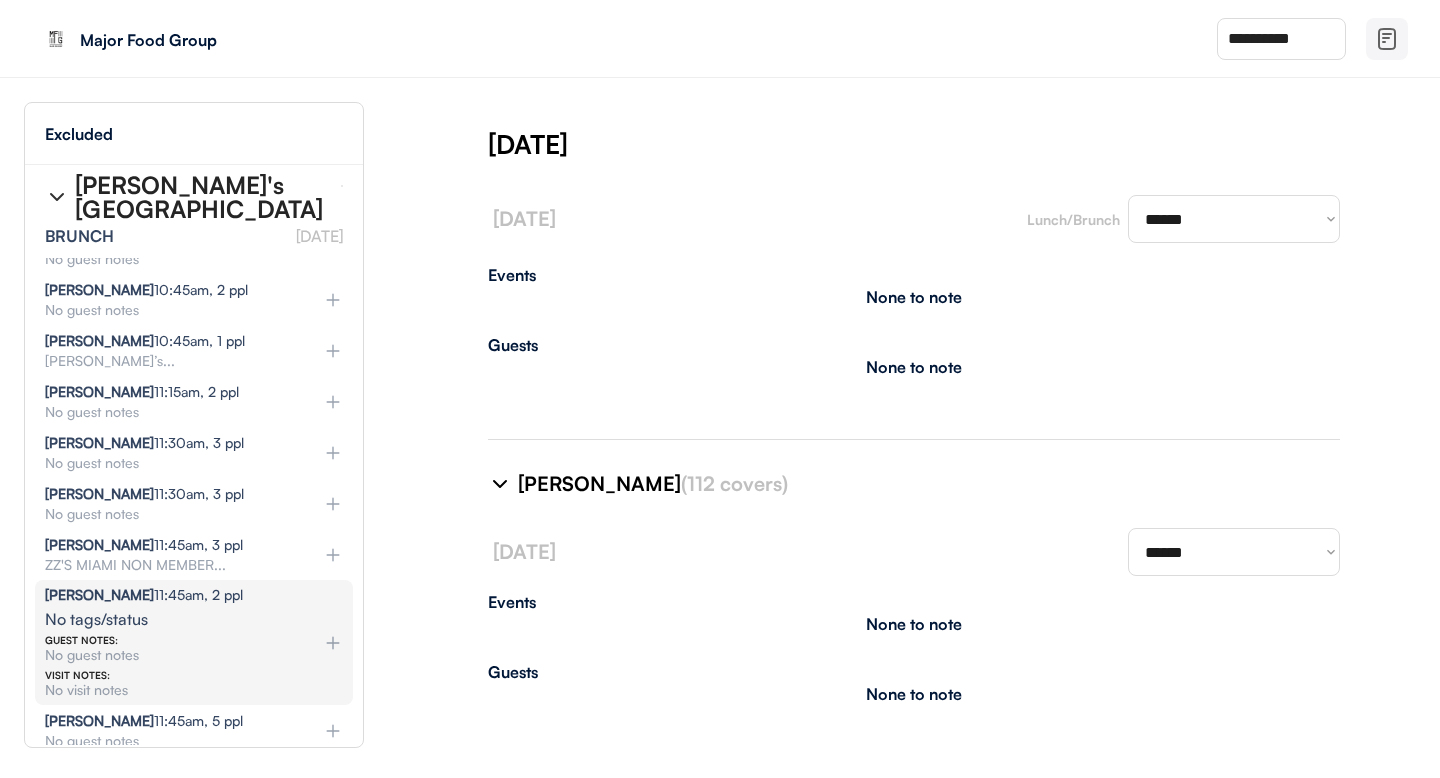 select on "********" 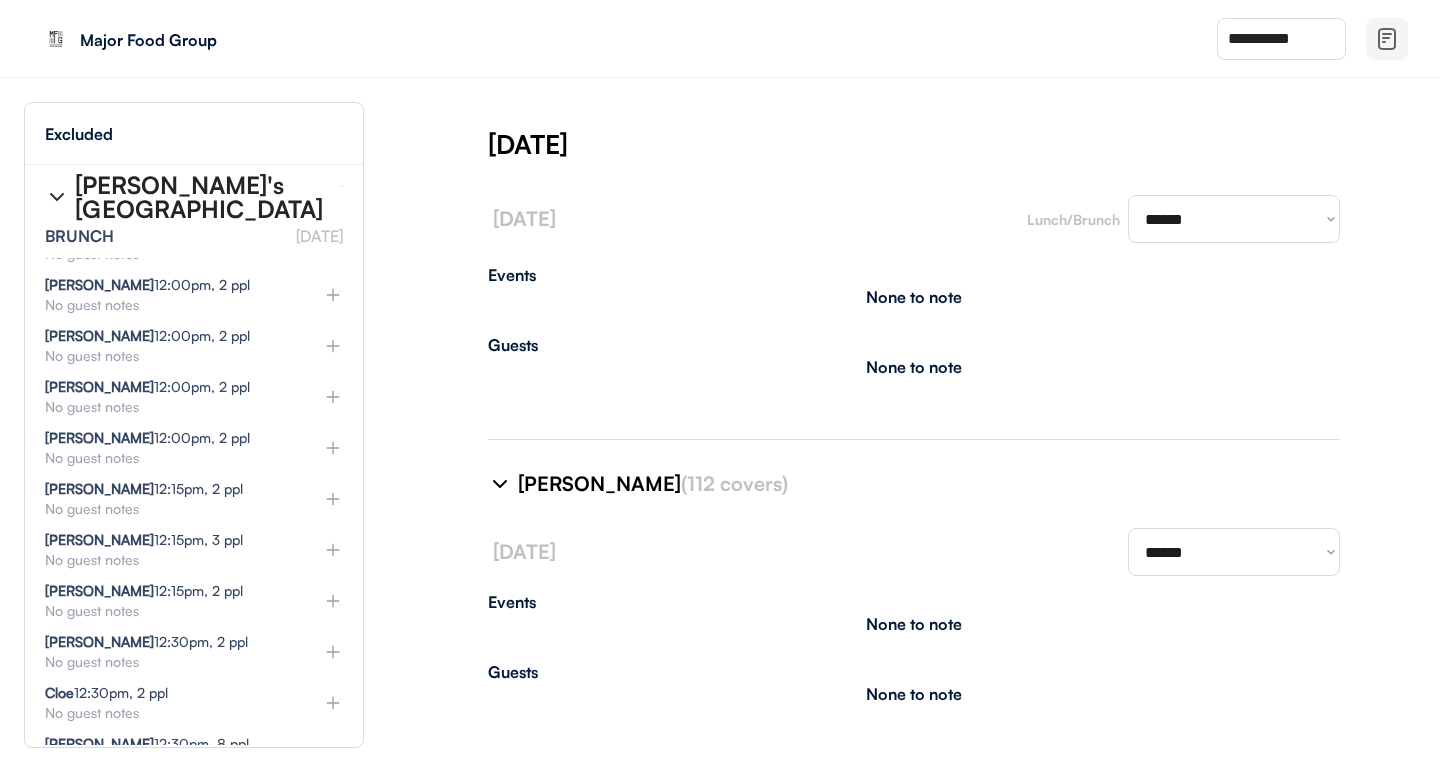 select on "********" 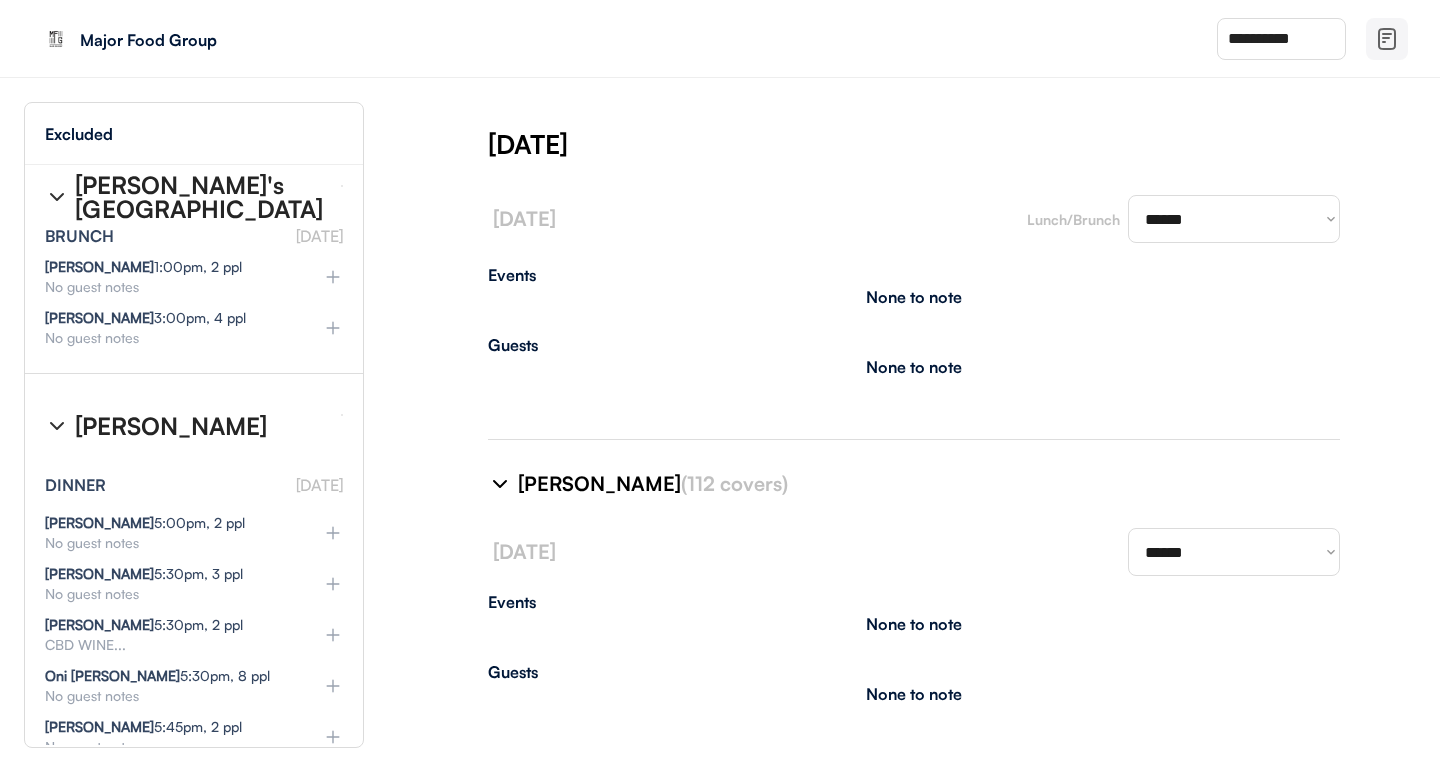 scroll, scrollTop: 43274, scrollLeft: 0, axis: vertical 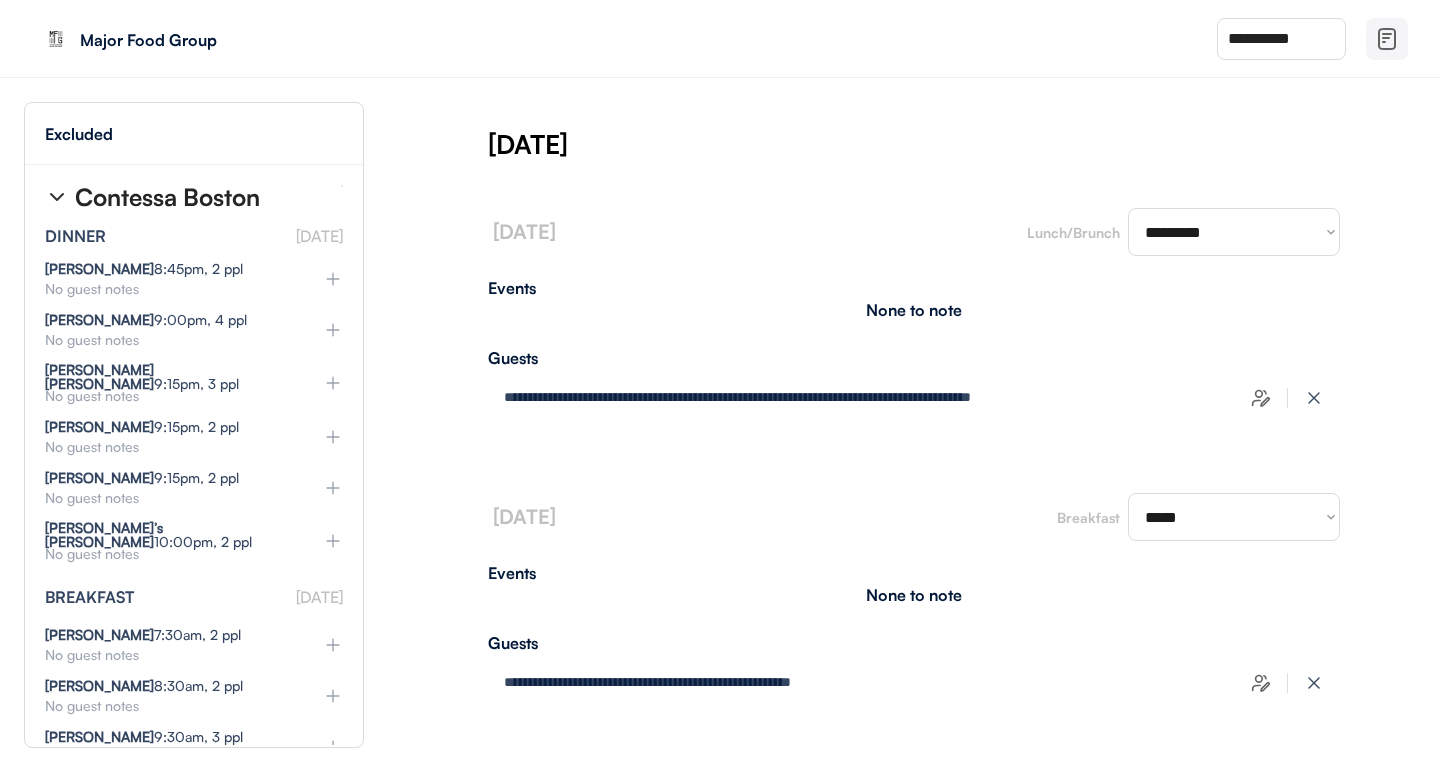 click on "[PERSON_NAME]  7:30am, 2 ppl No guest notes Resy GUEST NOTES: No guest notes VISIT NOTES: No visit notes" at bounding box center [194, 644] 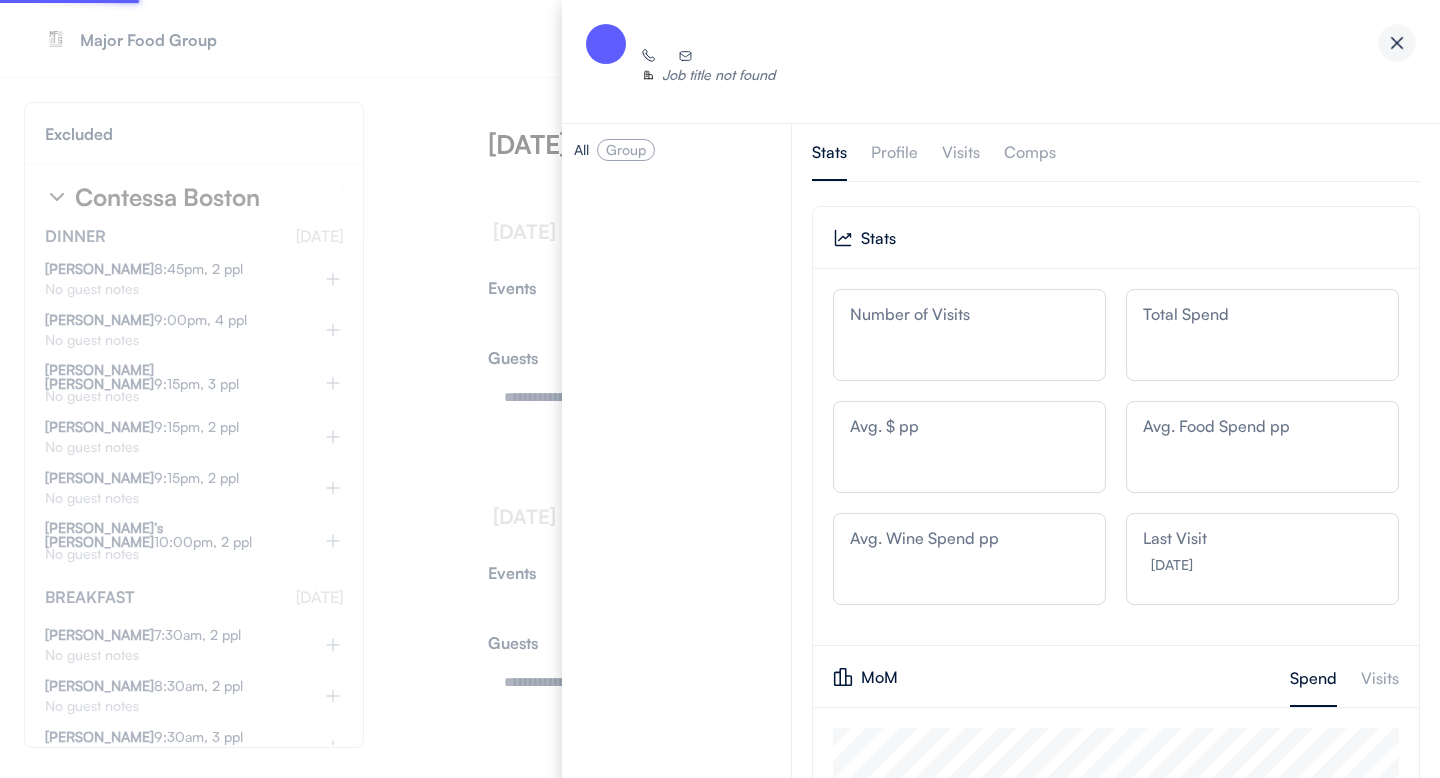 scroll, scrollTop: 999680, scrollLeft: 999434, axis: both 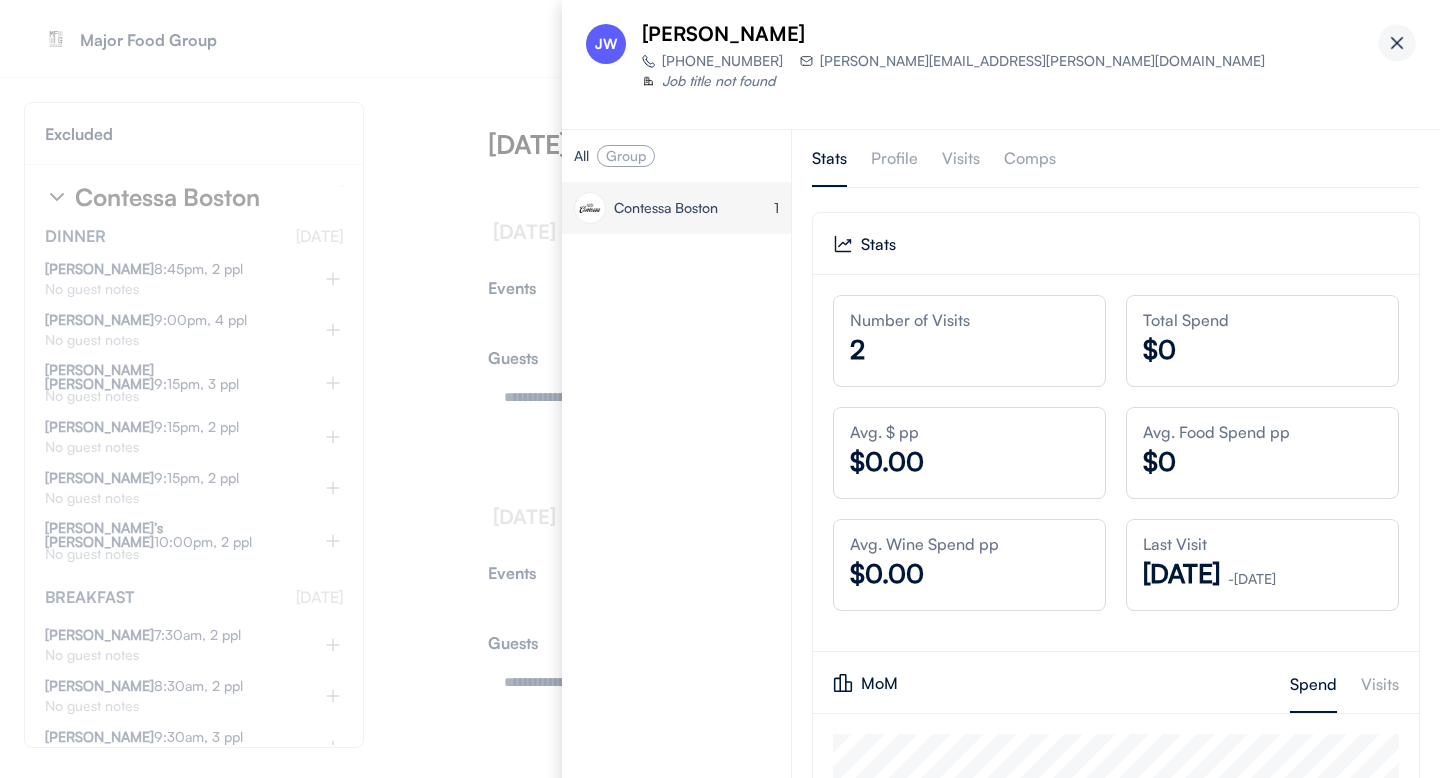 click at bounding box center (1397, 43) 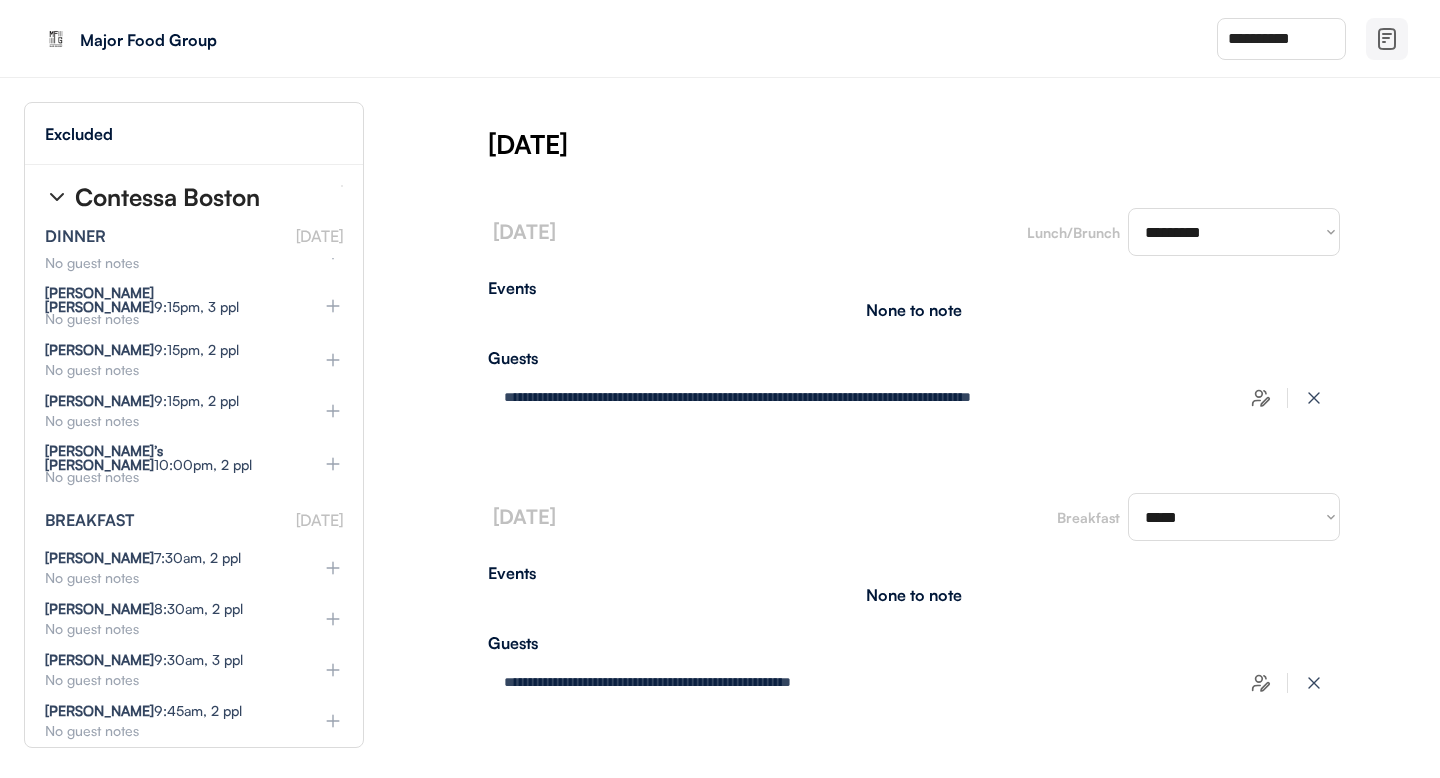 scroll, scrollTop: 50464, scrollLeft: 0, axis: vertical 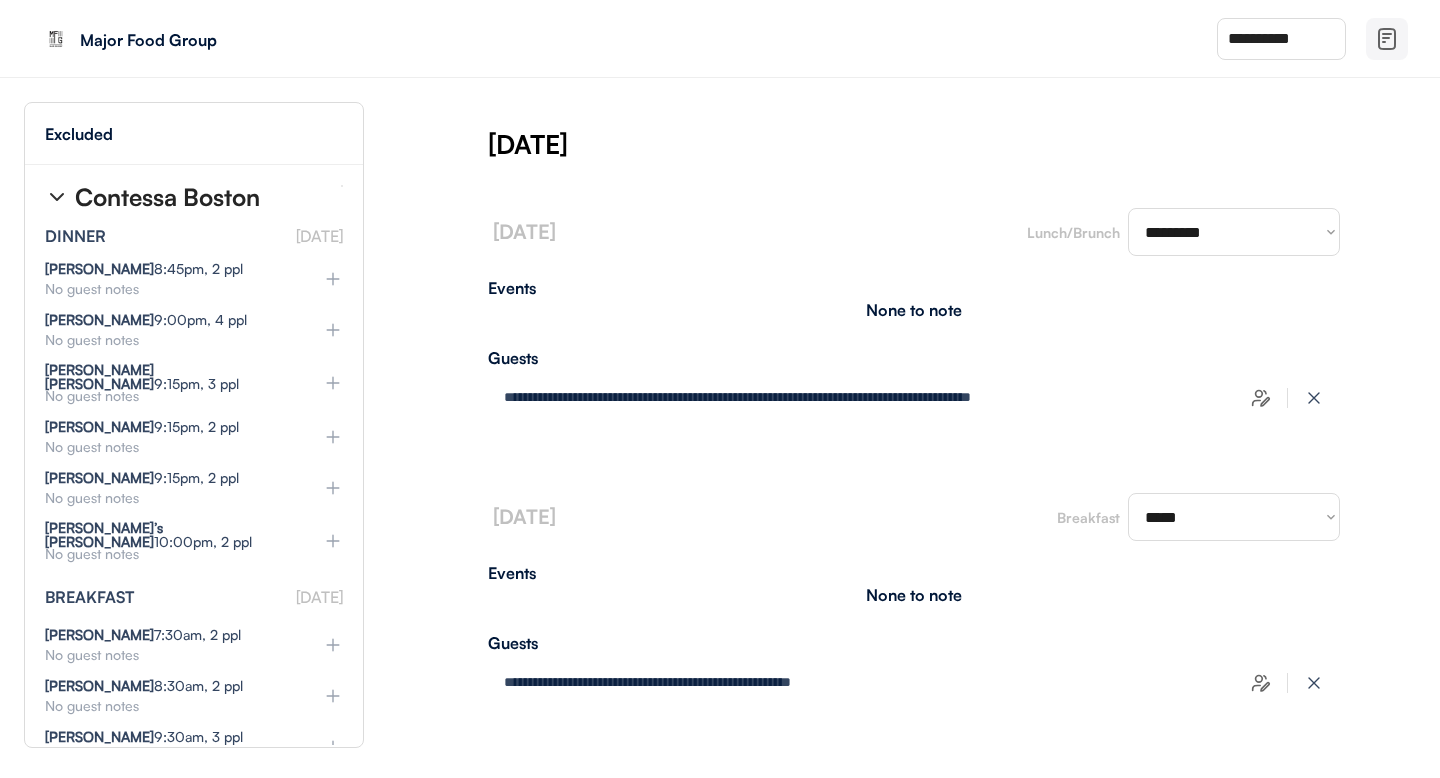 click 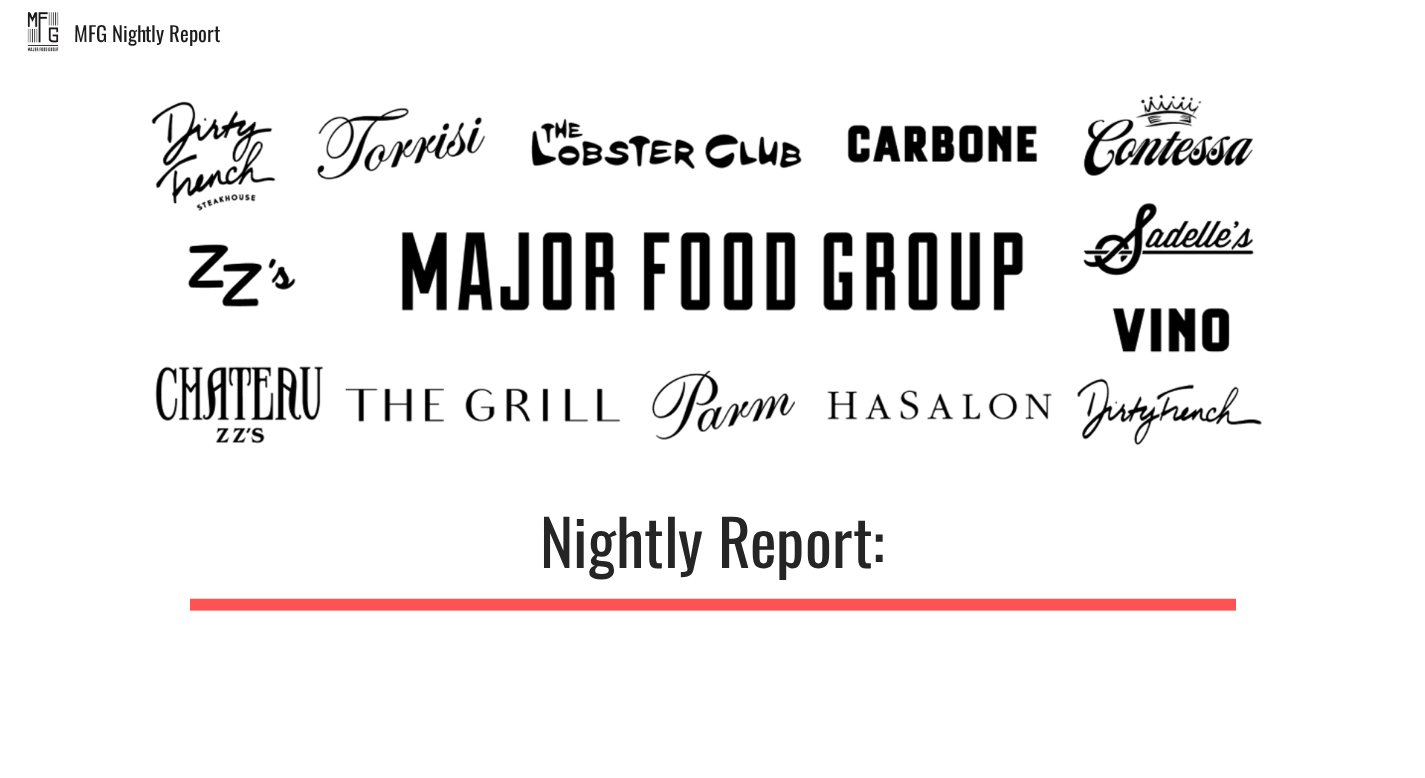 scroll, scrollTop: 0, scrollLeft: 0, axis: both 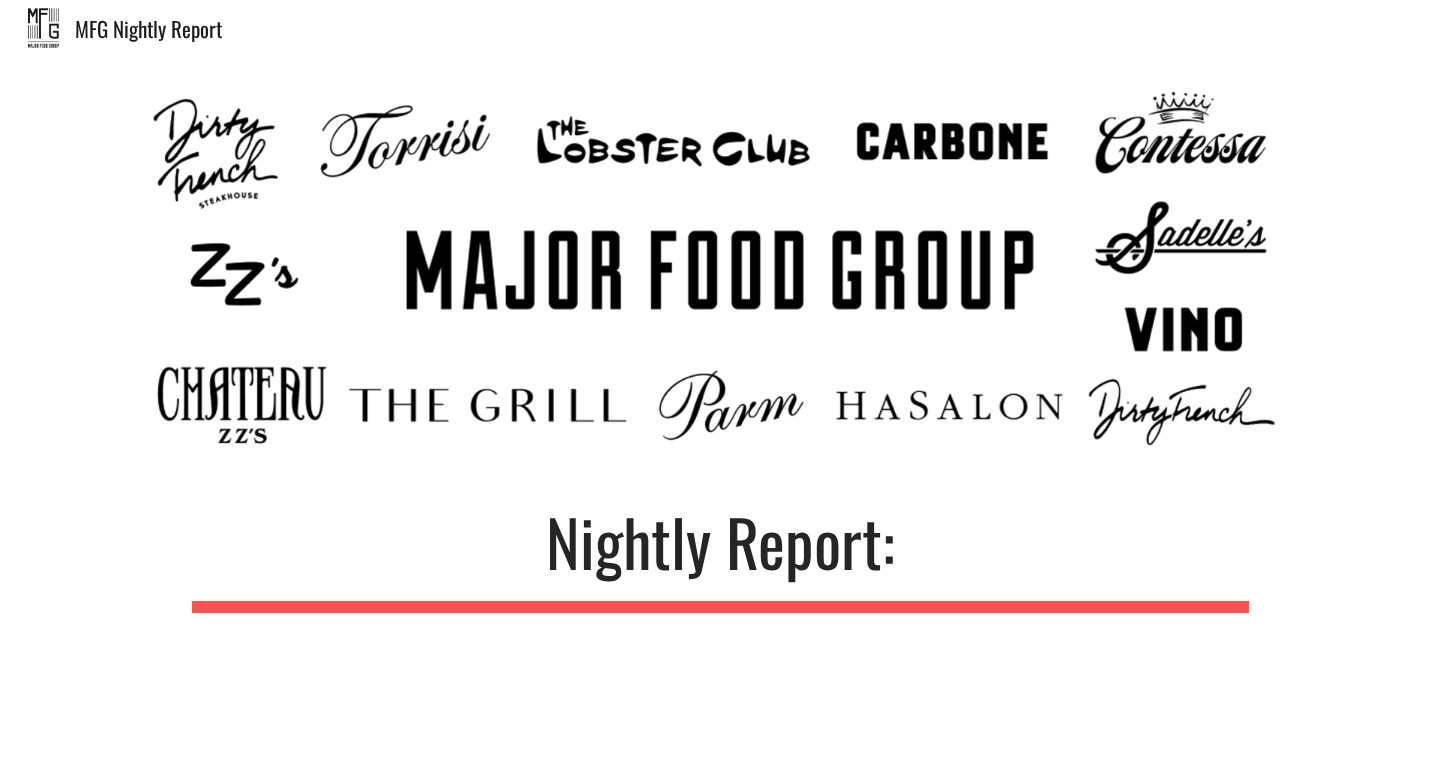 type on "**********" 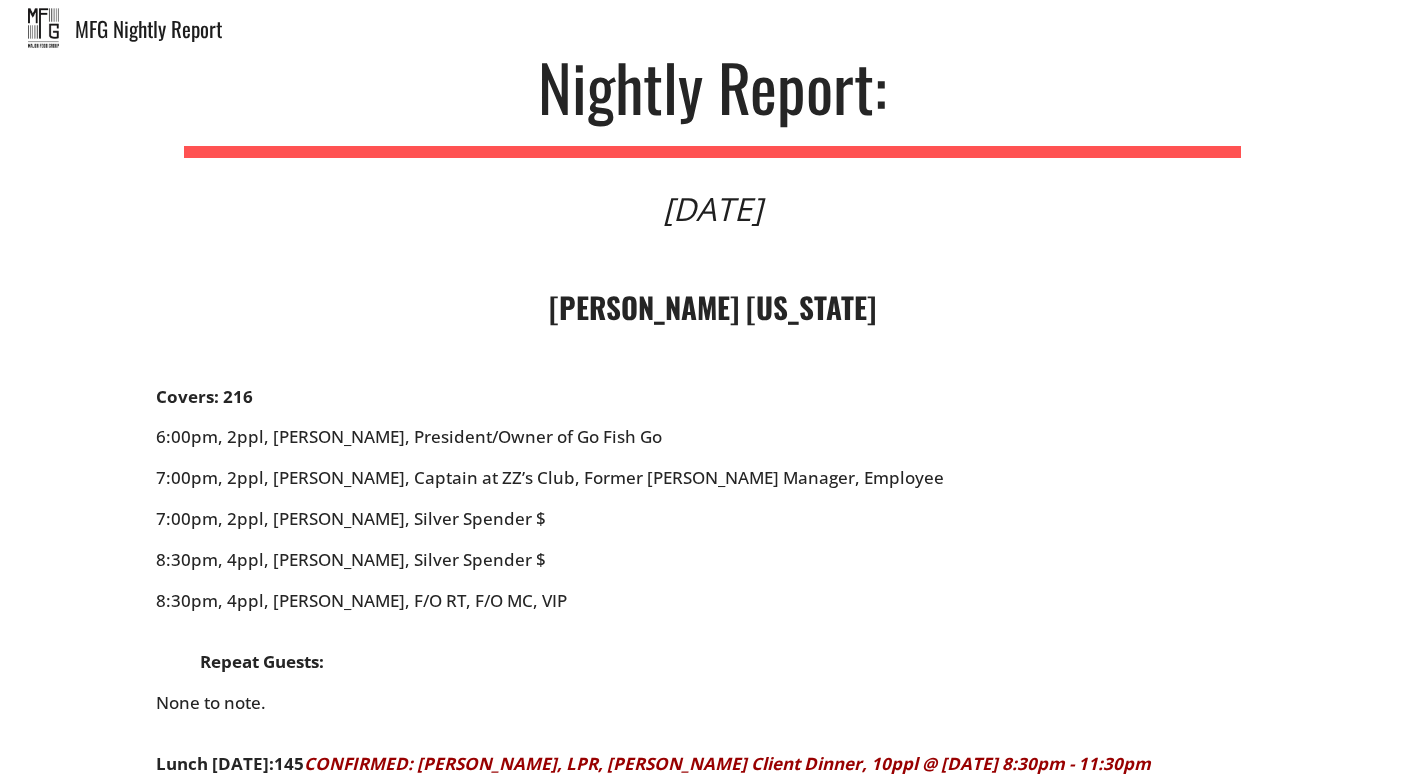 scroll, scrollTop: 582, scrollLeft: 0, axis: vertical 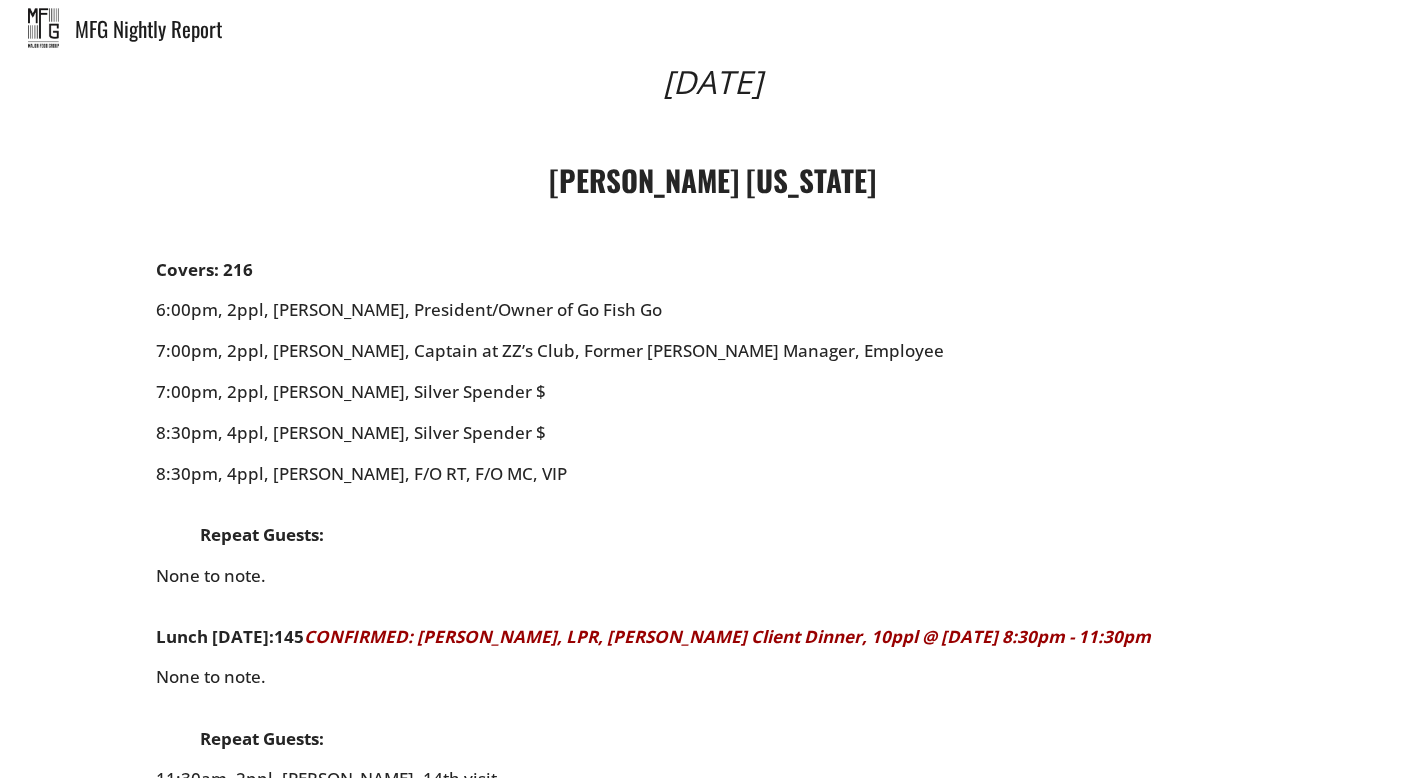 click on "CARBONE NEW YORK Covers: 216
6:00pm, 2ppl, Samuel Cantor, President/Owner of Go Fish Go 7:00pm, 2ppl, Hannah Jay, Captain at ZZ’s Club, Former Carbone Manager, Employee 7:00pm, 2ppl, Armando D'Errico, Silver Spender $ 8:30pm, 4ppl, Sean Monaghan, Silver Spender $ 8:30pm, 4ppl, Gandolfini Michael, F/O RT, F/O MC, VIP             Repeat Guests:            None to note. Lunch Tomorrow:  145
CONFIRMED: Carbone, LPR, Justin Ballenger's Client Dinner, 10ppl @ Thu Jul 3, 2025 8:30pm - 11:30pm
None to note.             Repeat Guests:            11:30am, 2ppl, Erica Eng, 14th visit            1:15pm, 2ppl, Danielle Fewings, 6th visit" at bounding box center (713, 465) 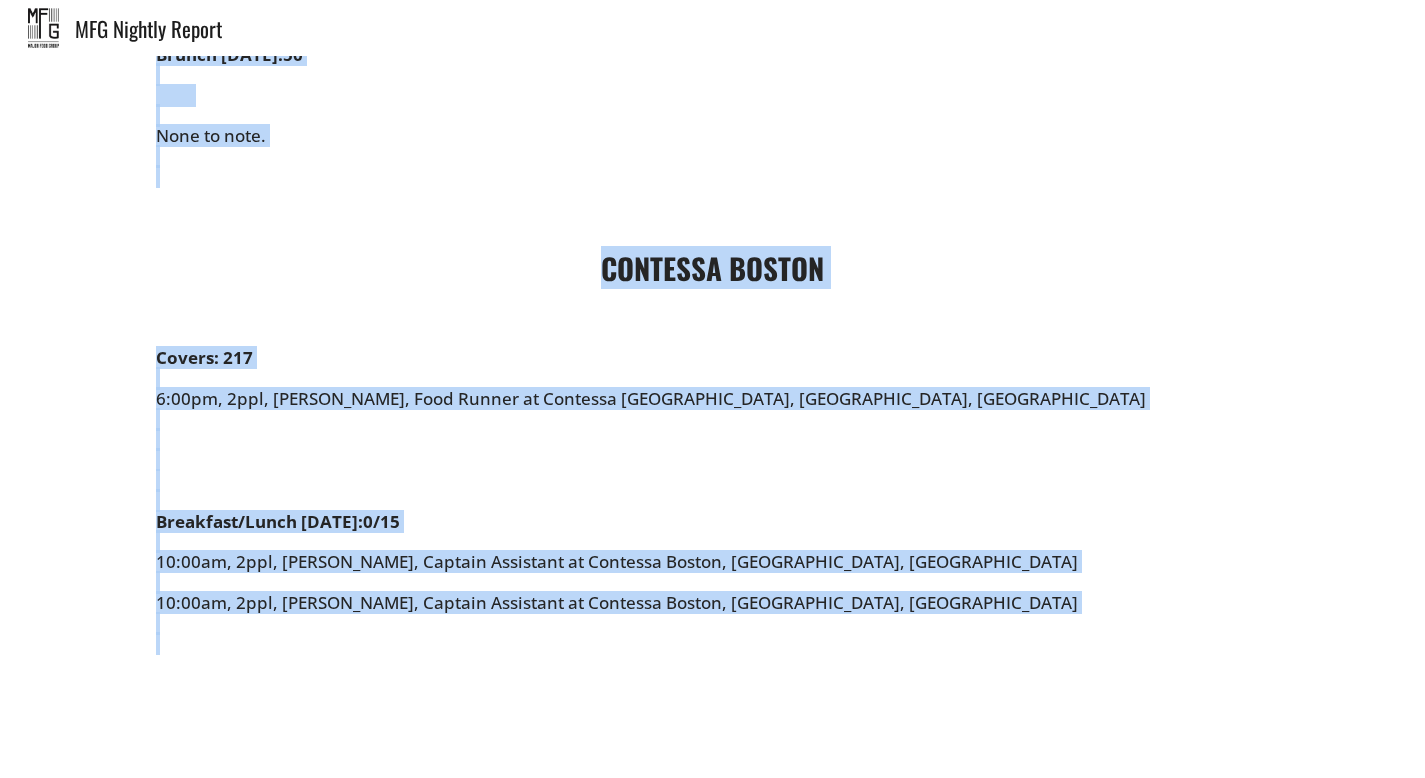 scroll, scrollTop: 10097, scrollLeft: 0, axis: vertical 